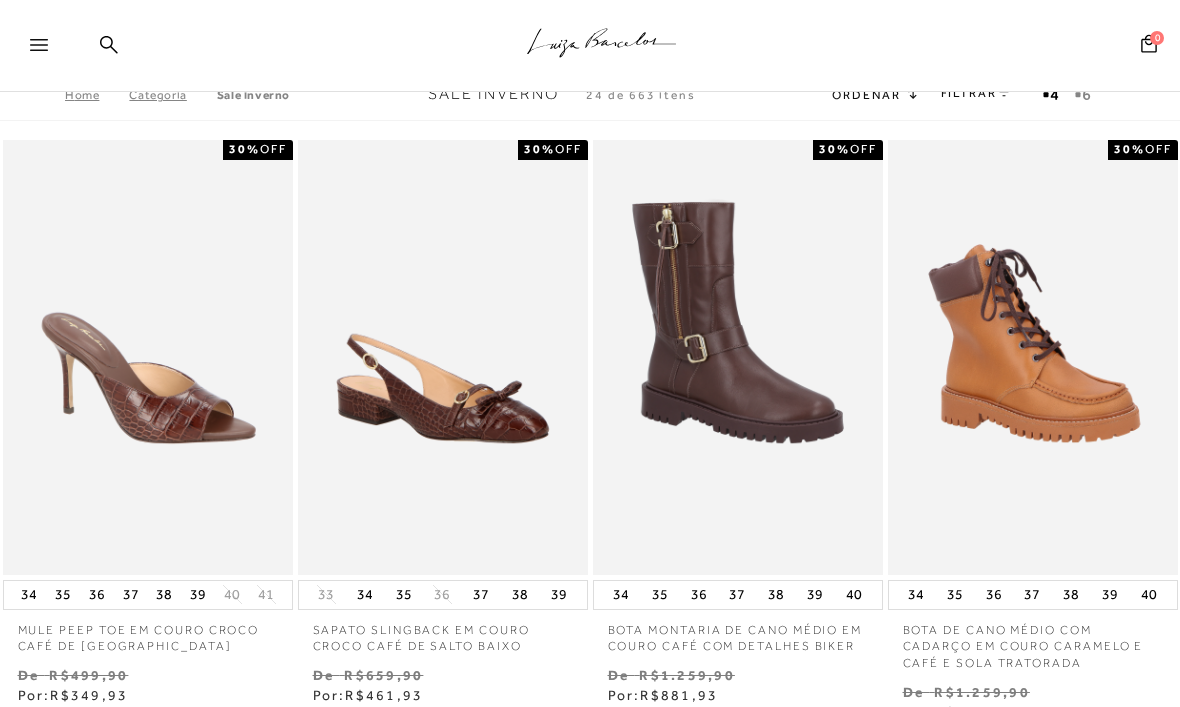 scroll, scrollTop: 0, scrollLeft: 0, axis: both 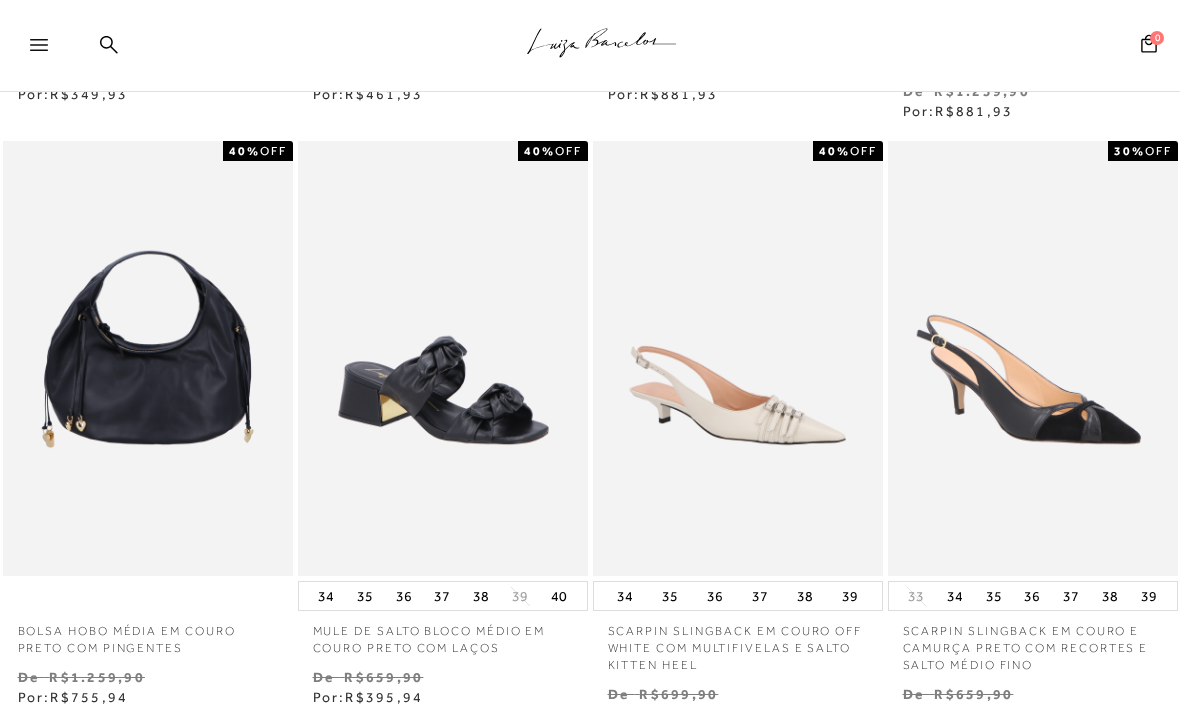click at bounding box center (149, 358) 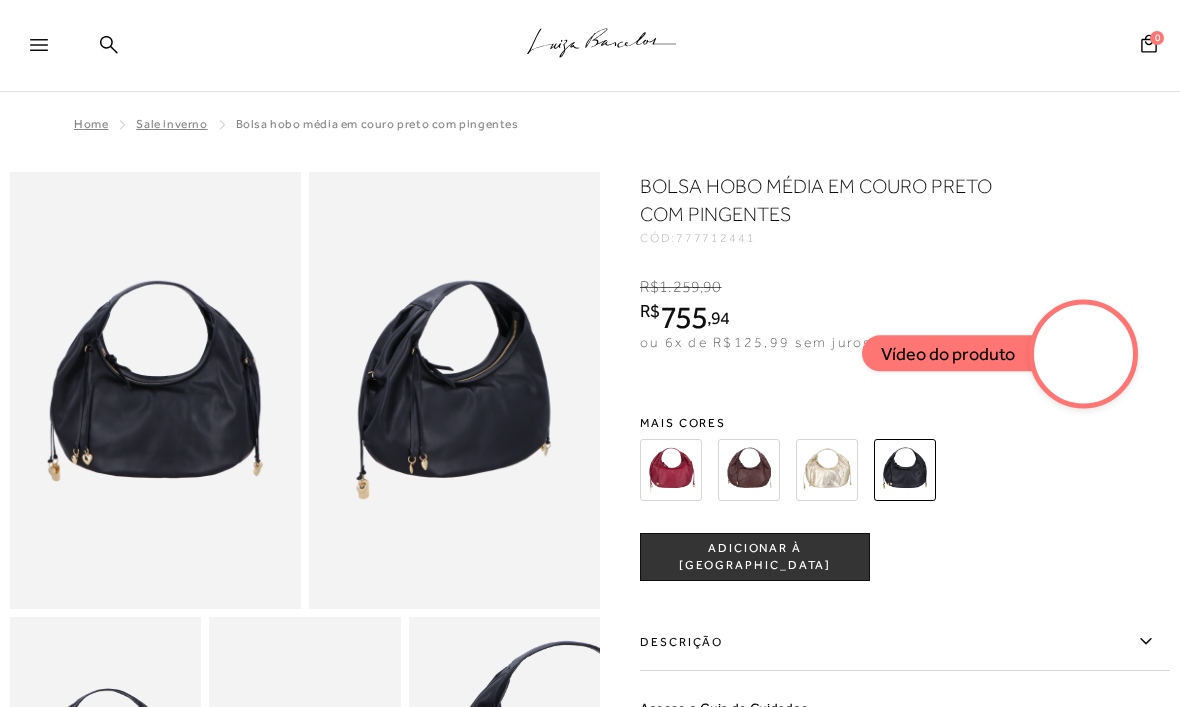 scroll, scrollTop: 0, scrollLeft: 0, axis: both 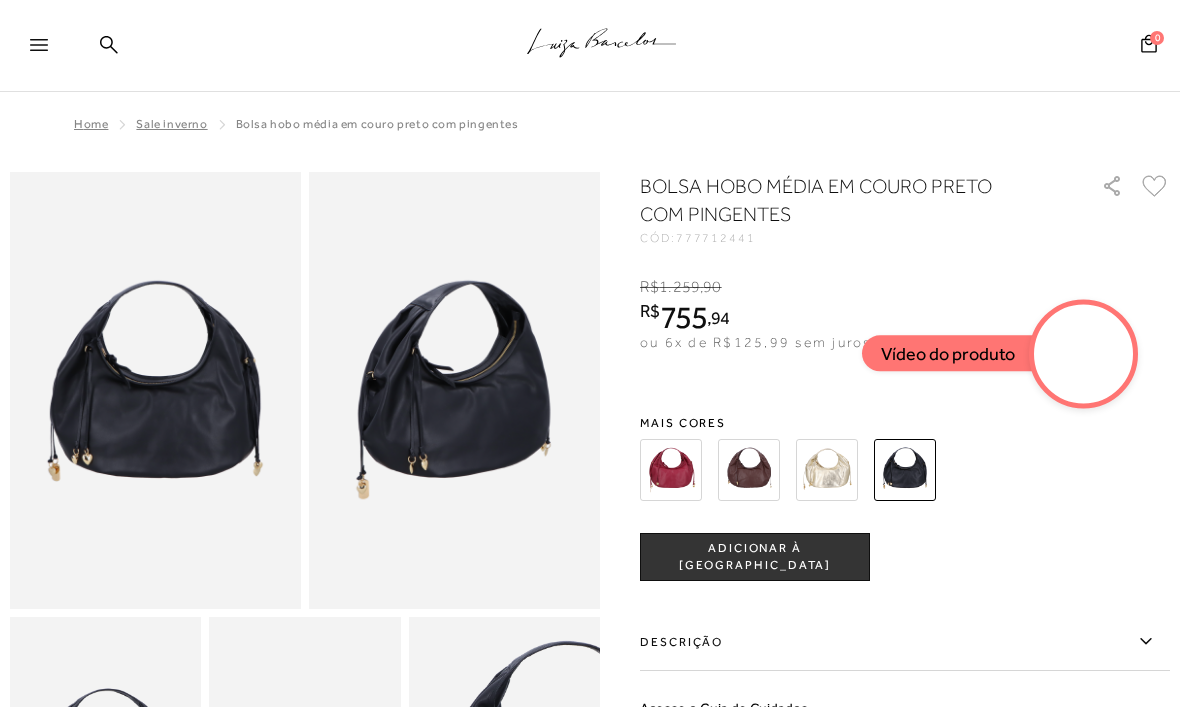 click at bounding box center (1084, 354) 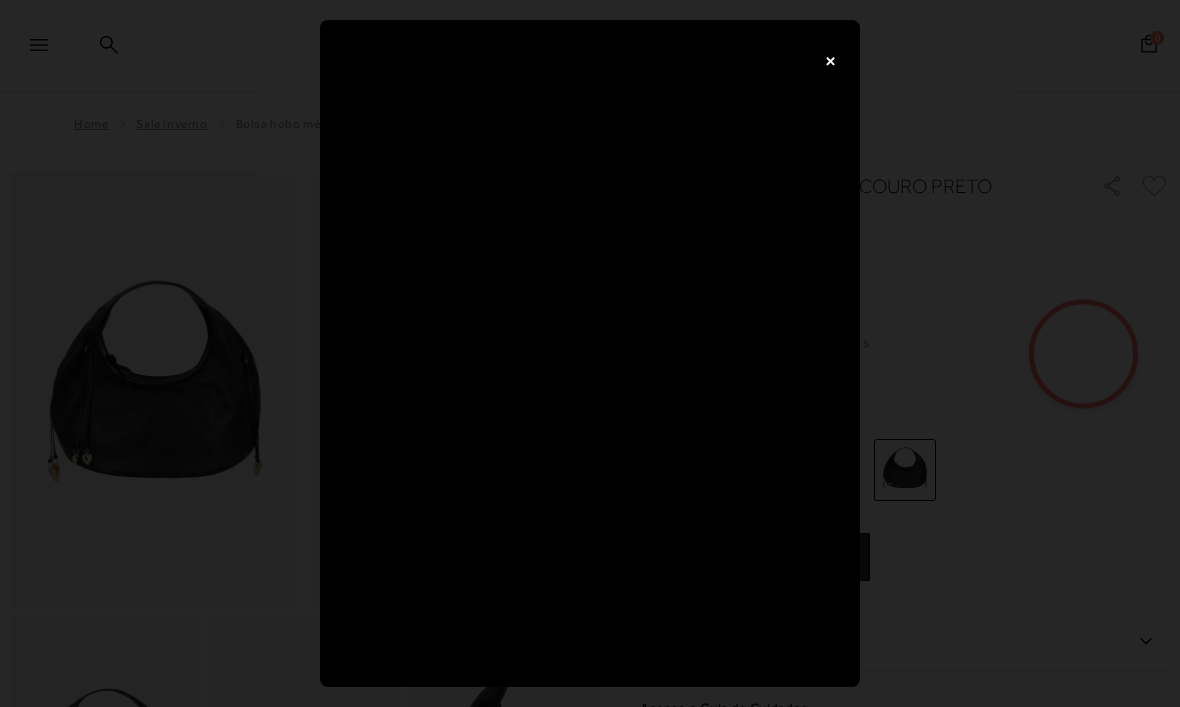 click on "×" at bounding box center [830, 60] 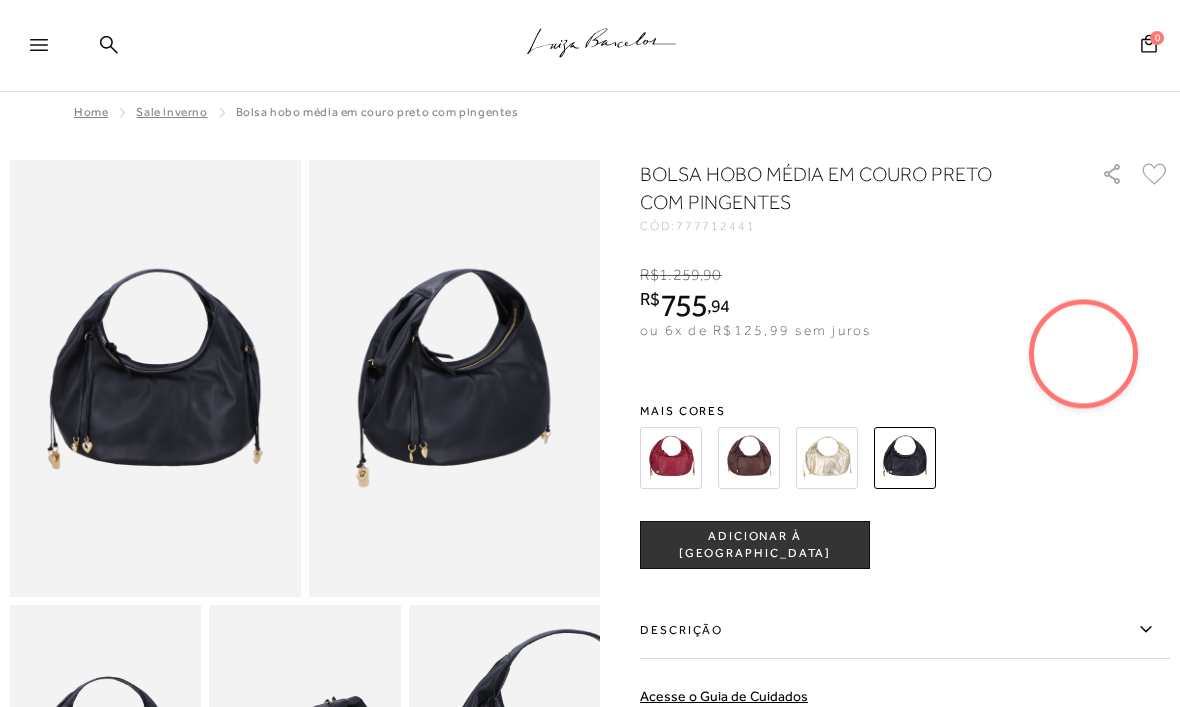scroll, scrollTop: 0, scrollLeft: 0, axis: both 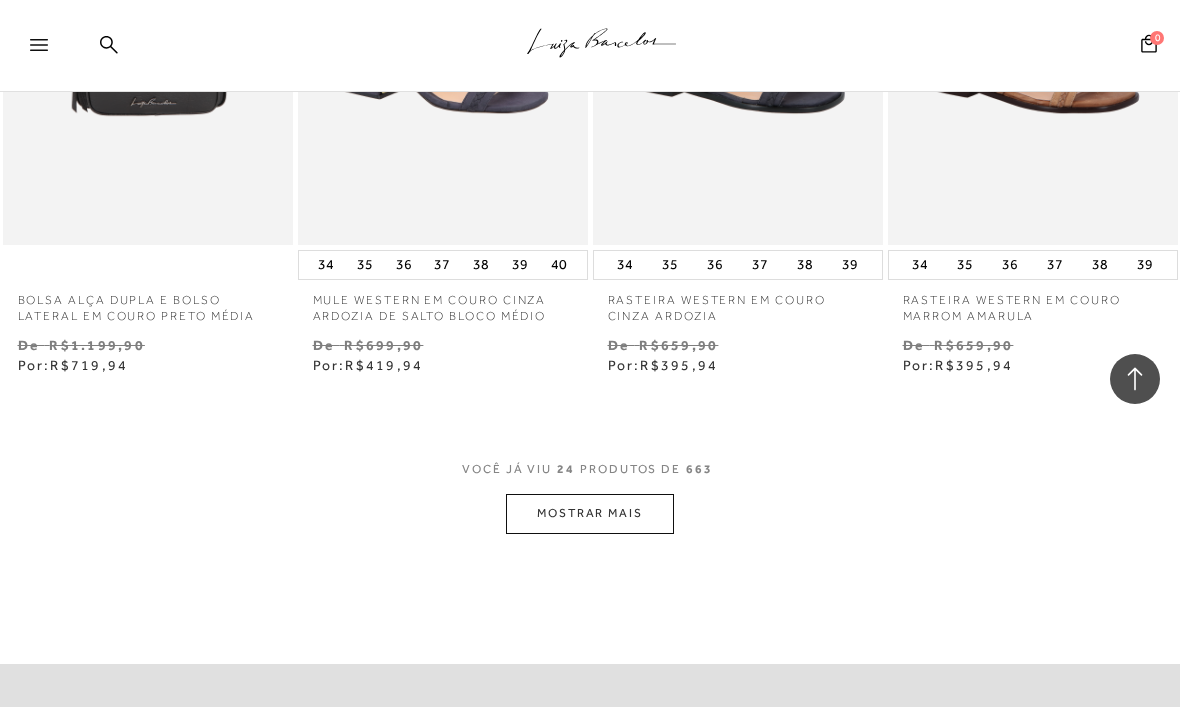 click on "MOSTRAR MAIS" at bounding box center [590, 513] 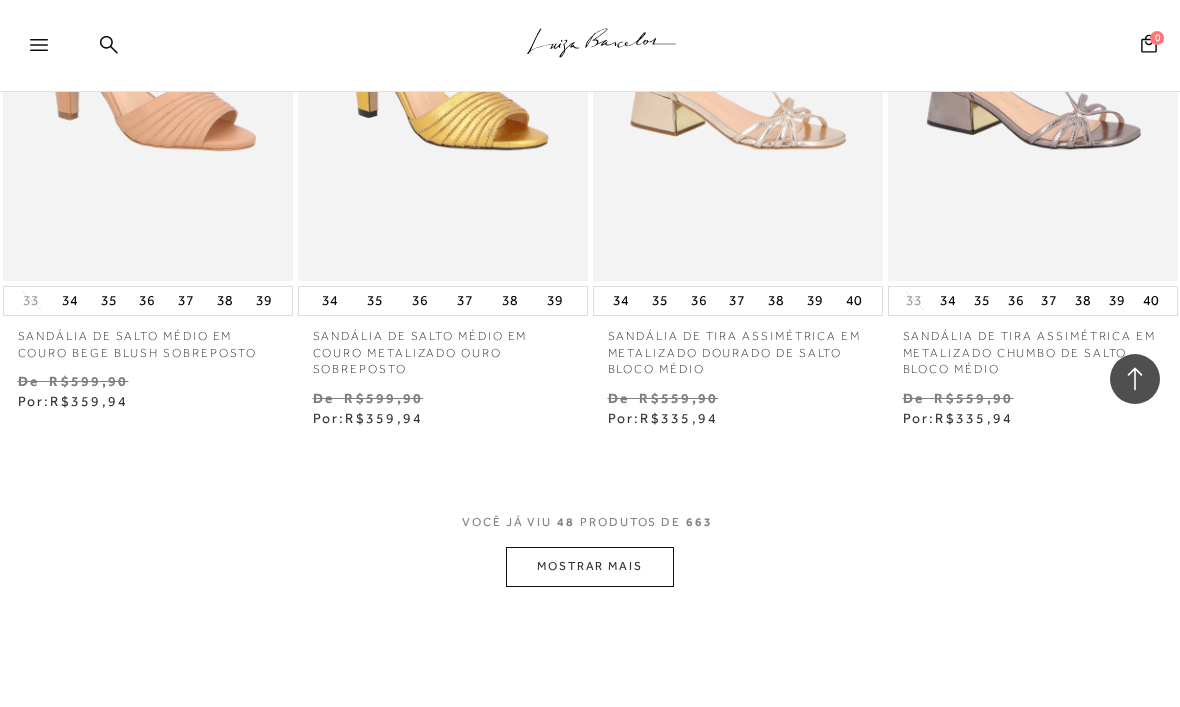 scroll, scrollTop: 6945, scrollLeft: 0, axis: vertical 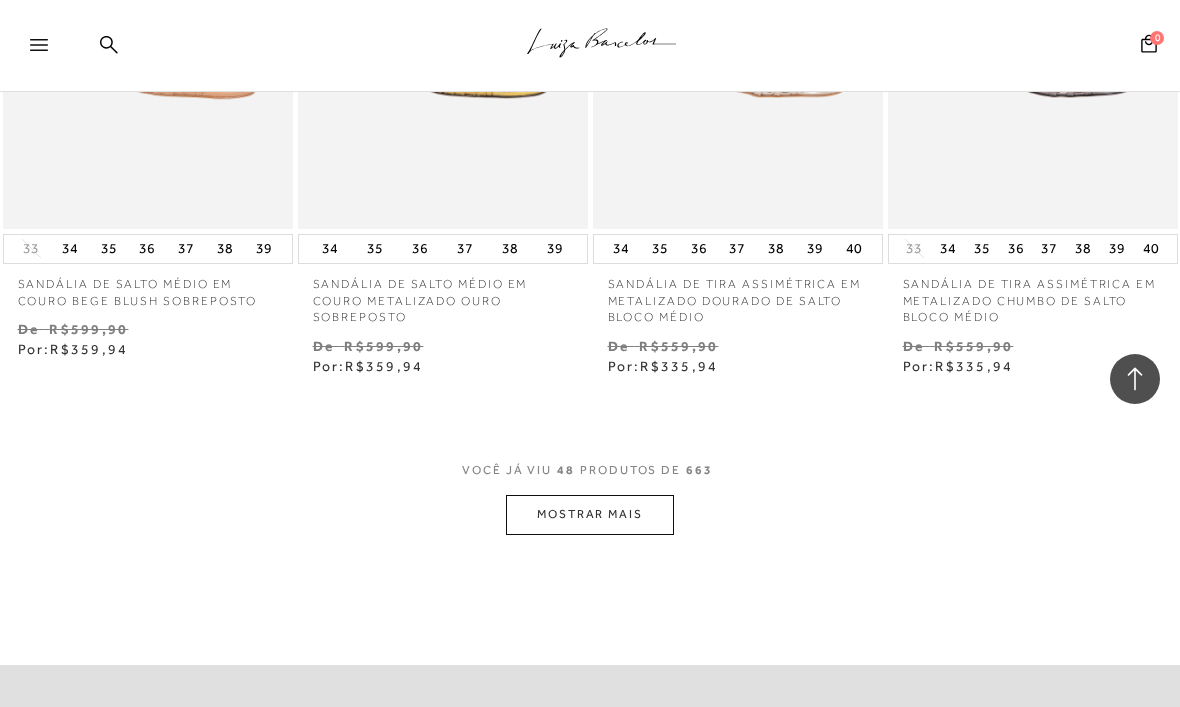 click on "MOSTRAR MAIS" at bounding box center [590, 514] 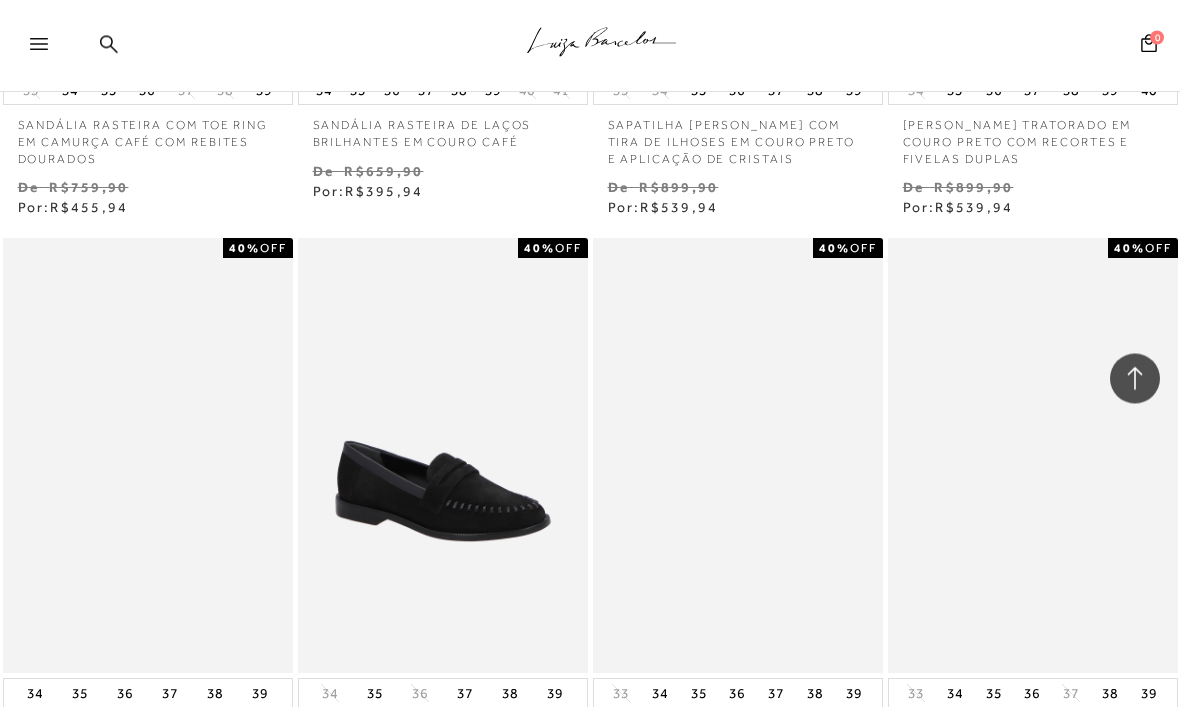 scroll, scrollTop: 8879, scrollLeft: 0, axis: vertical 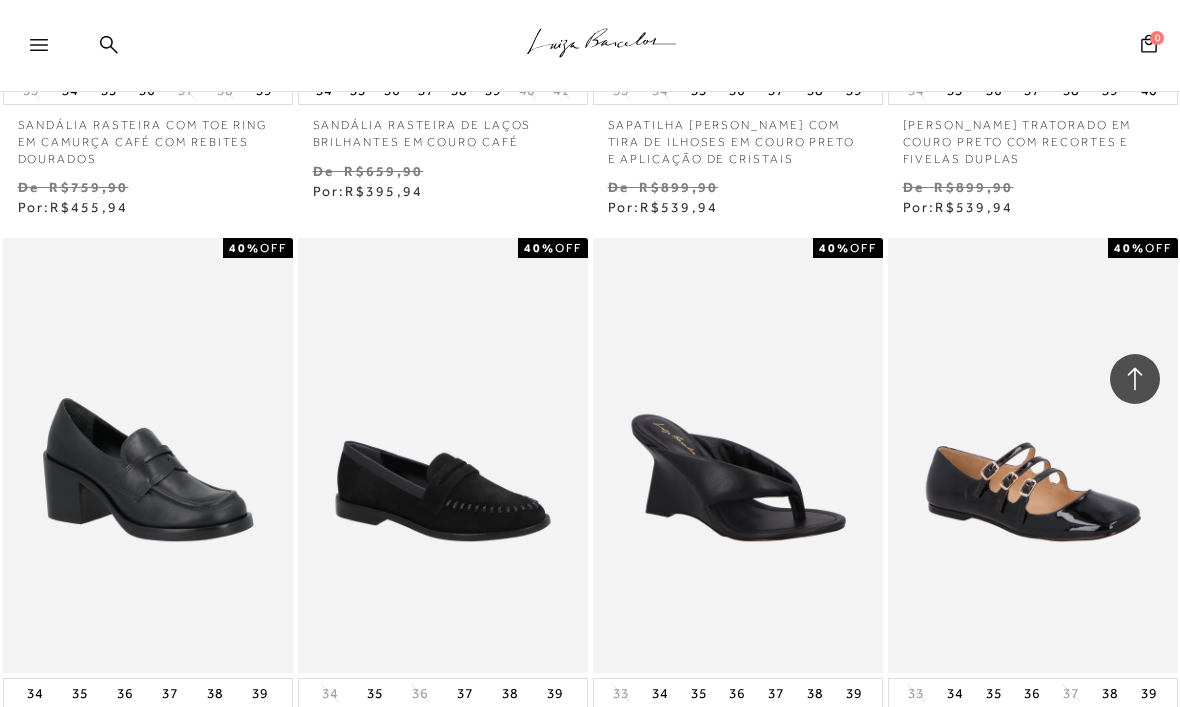 click at bounding box center [149, 455] 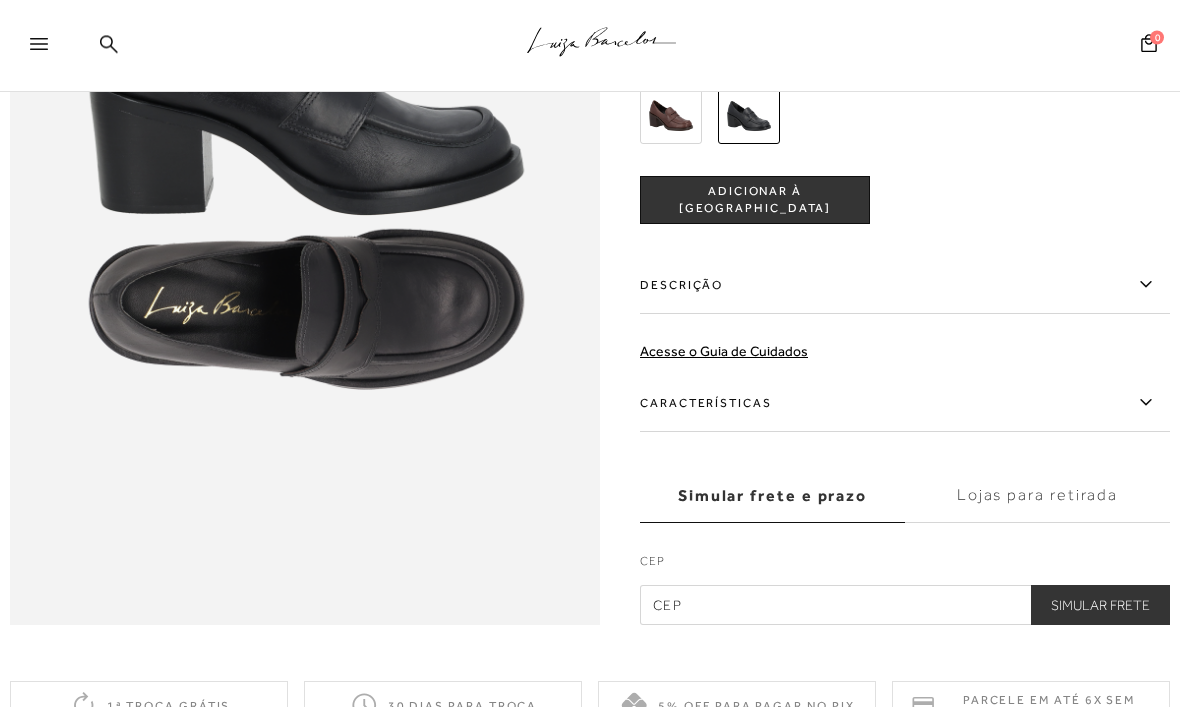 scroll, scrollTop: 1175, scrollLeft: 0, axis: vertical 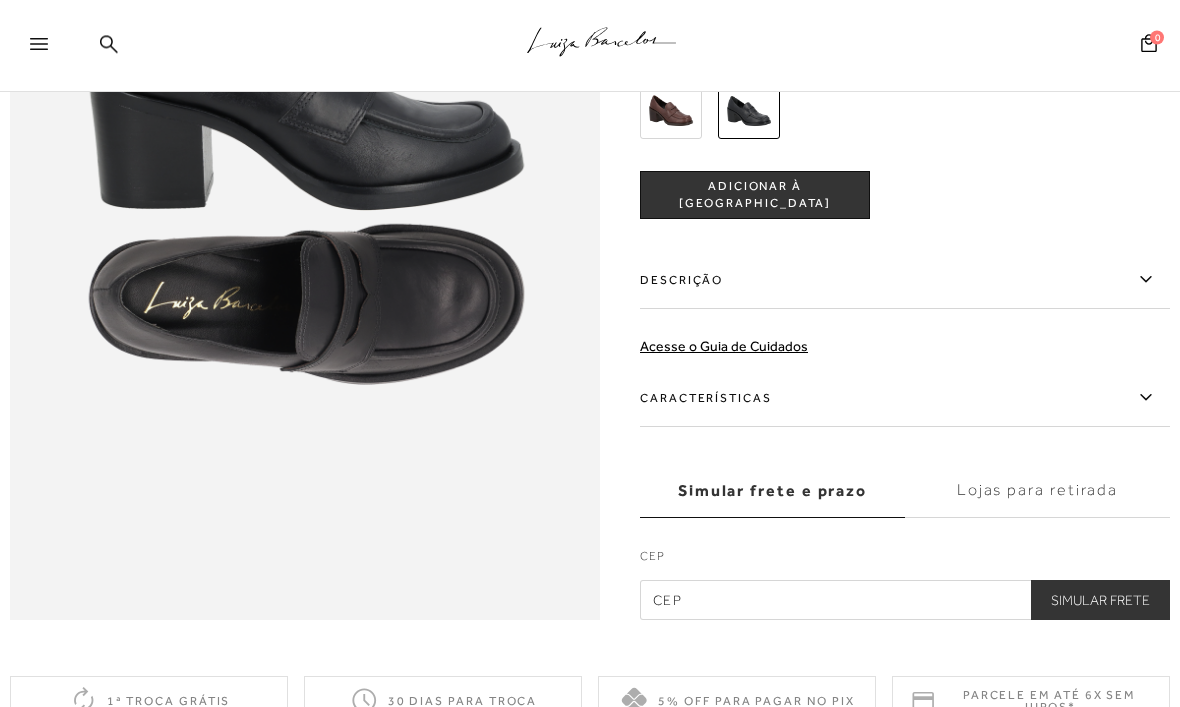 click 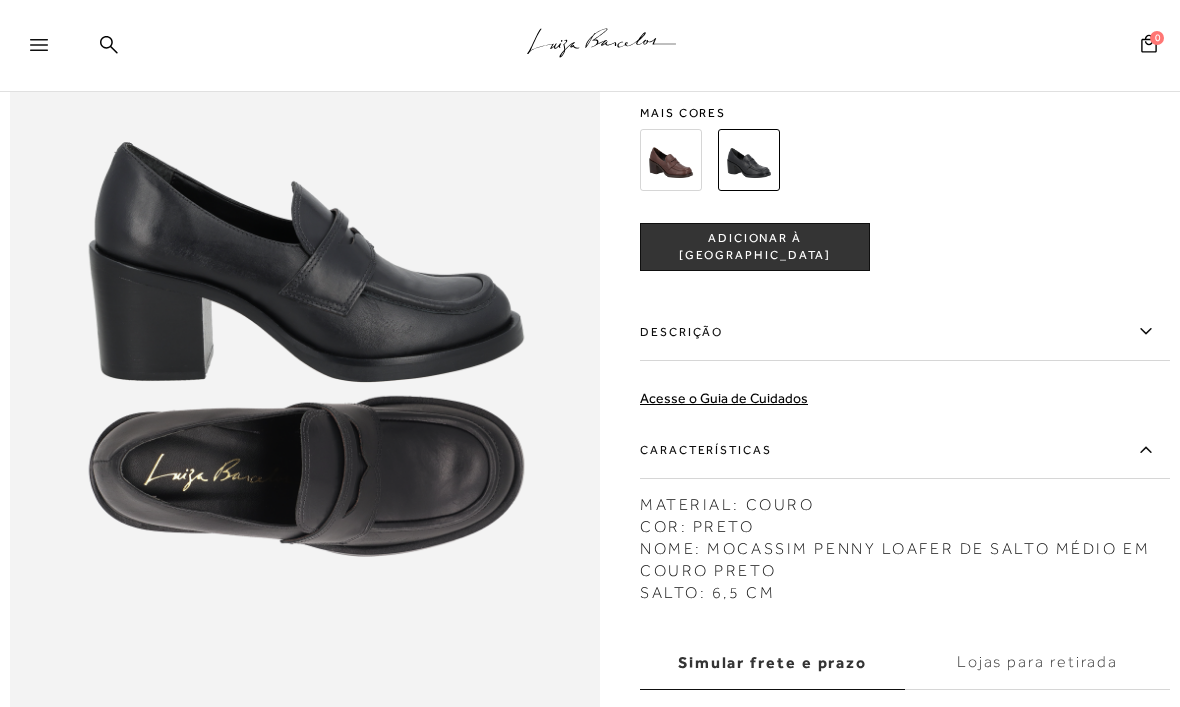 scroll, scrollTop: 844, scrollLeft: 0, axis: vertical 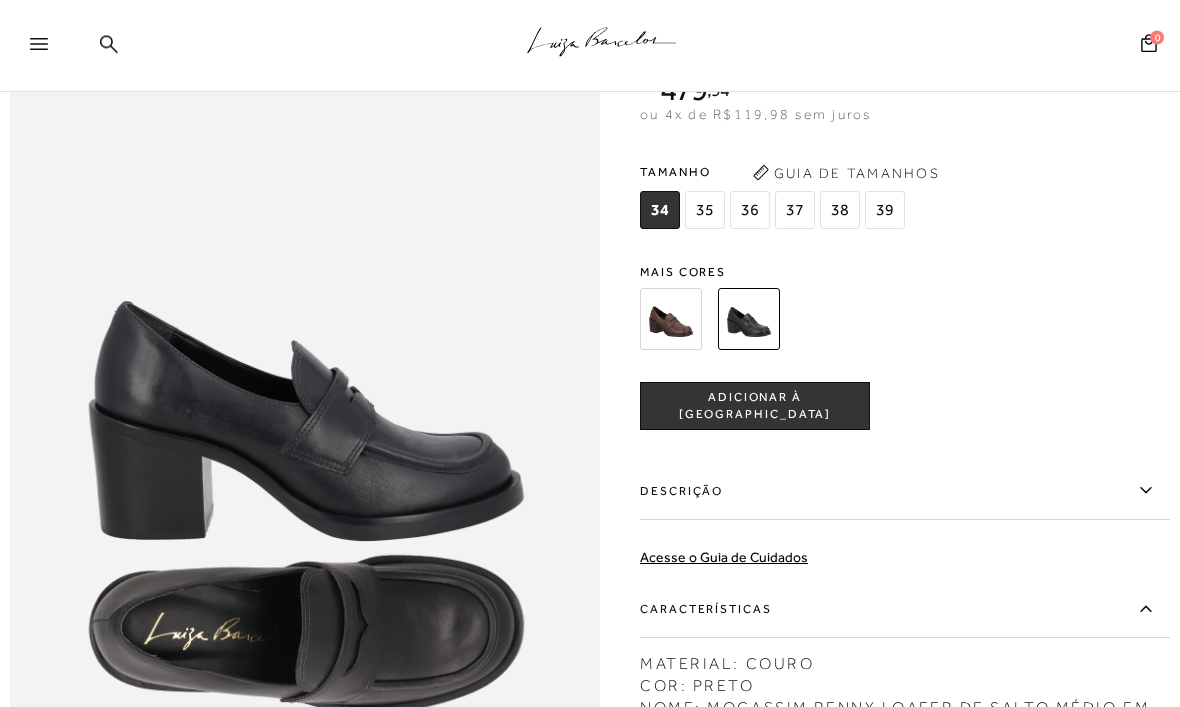 click at bounding box center [671, 320] 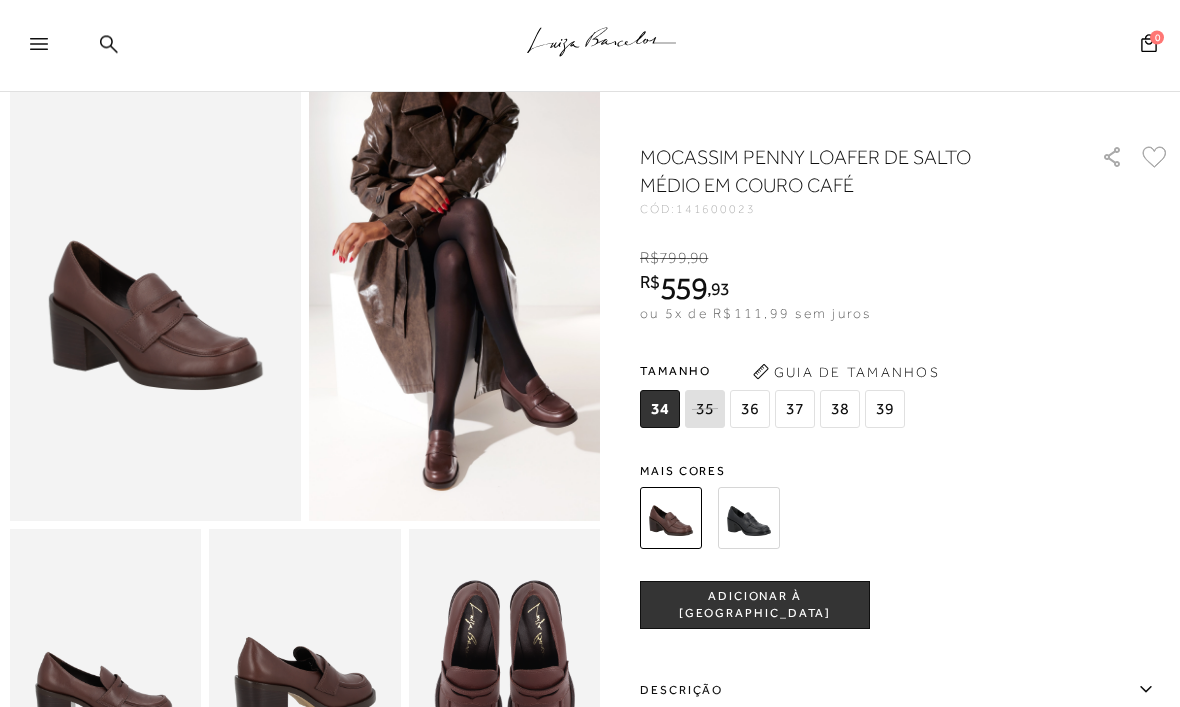 scroll, scrollTop: 29, scrollLeft: 0, axis: vertical 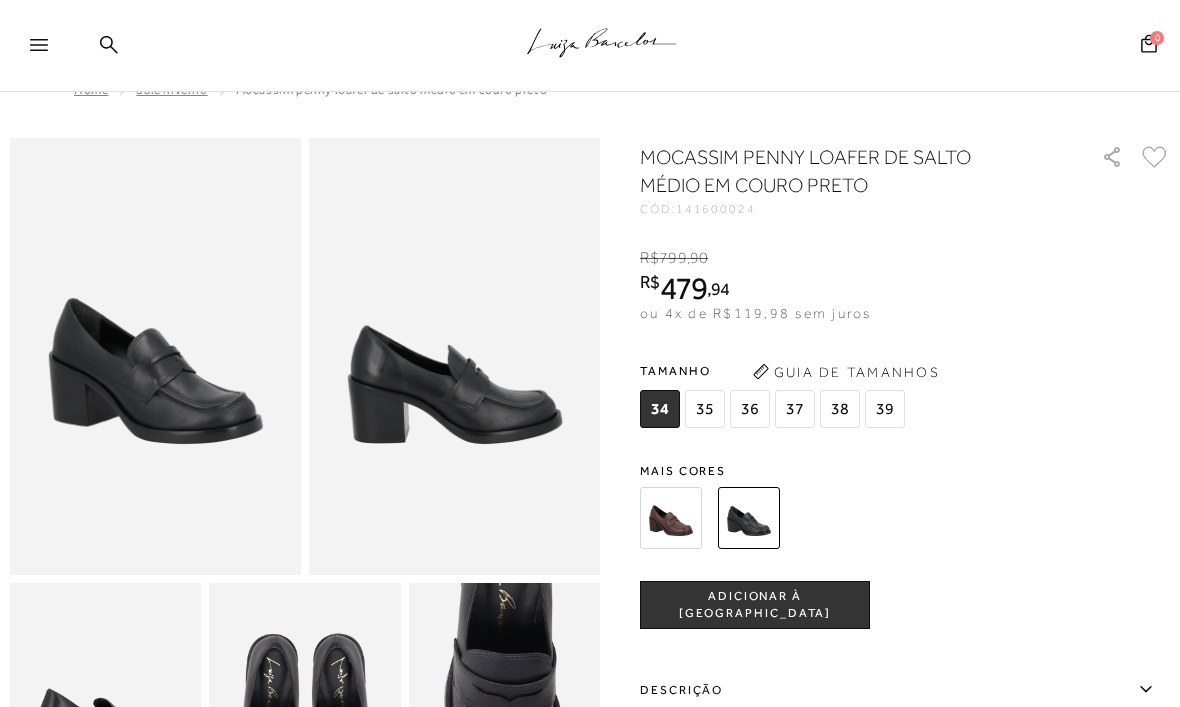 click on "36" at bounding box center (750, 409) 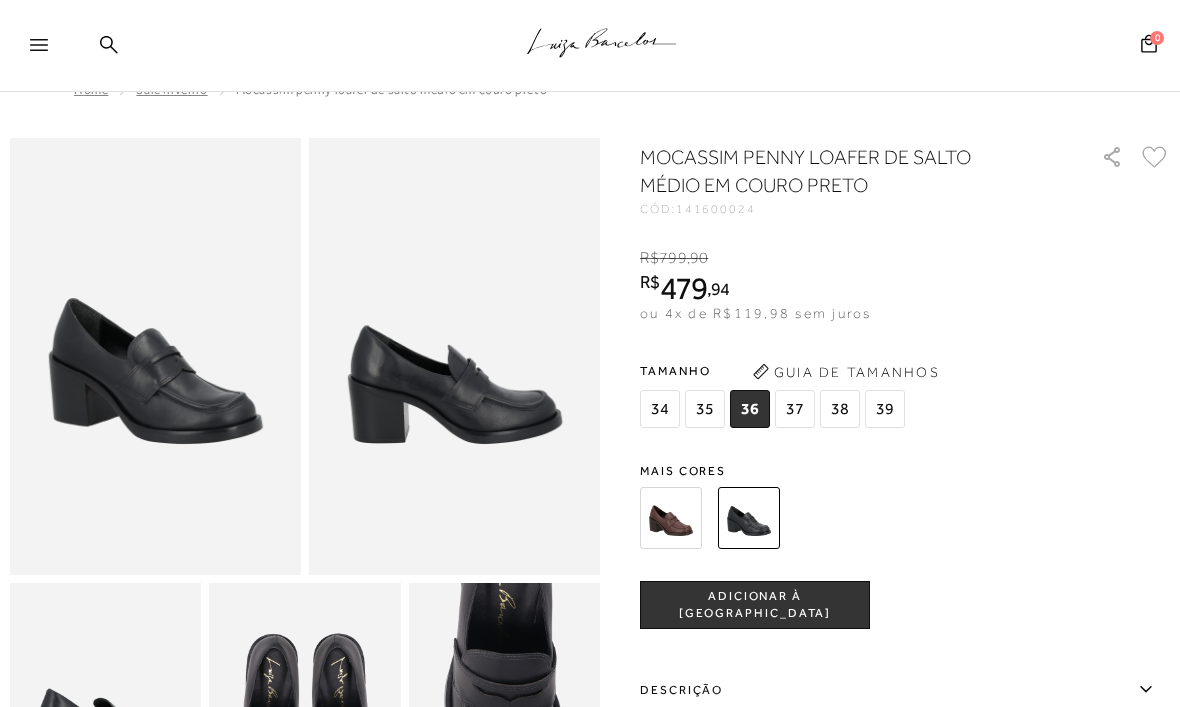 click on "ADICIONAR À [GEOGRAPHIC_DATA]" at bounding box center (755, 605) 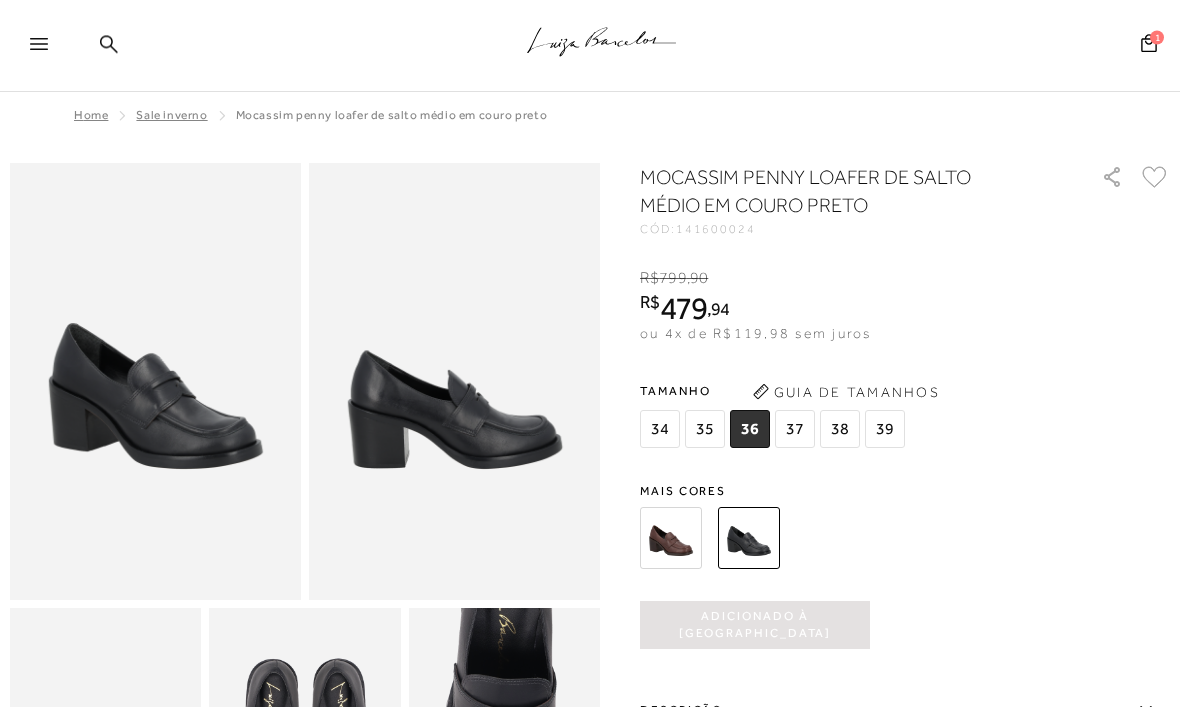 scroll, scrollTop: 0, scrollLeft: 0, axis: both 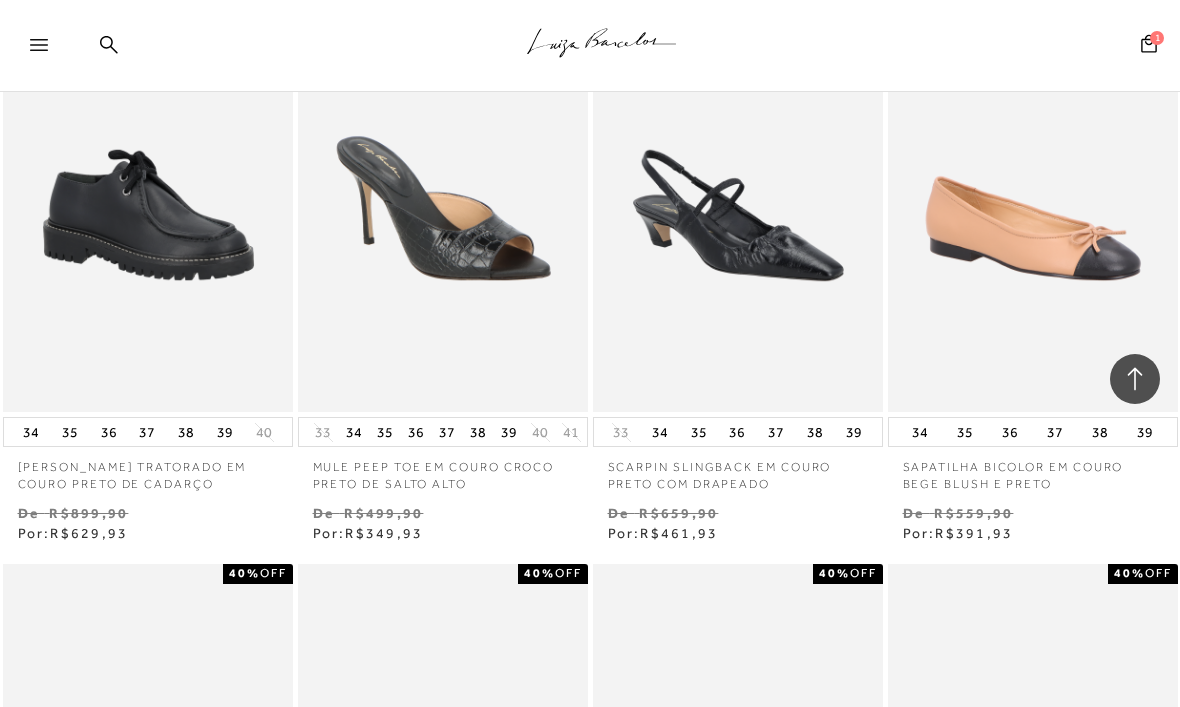 click 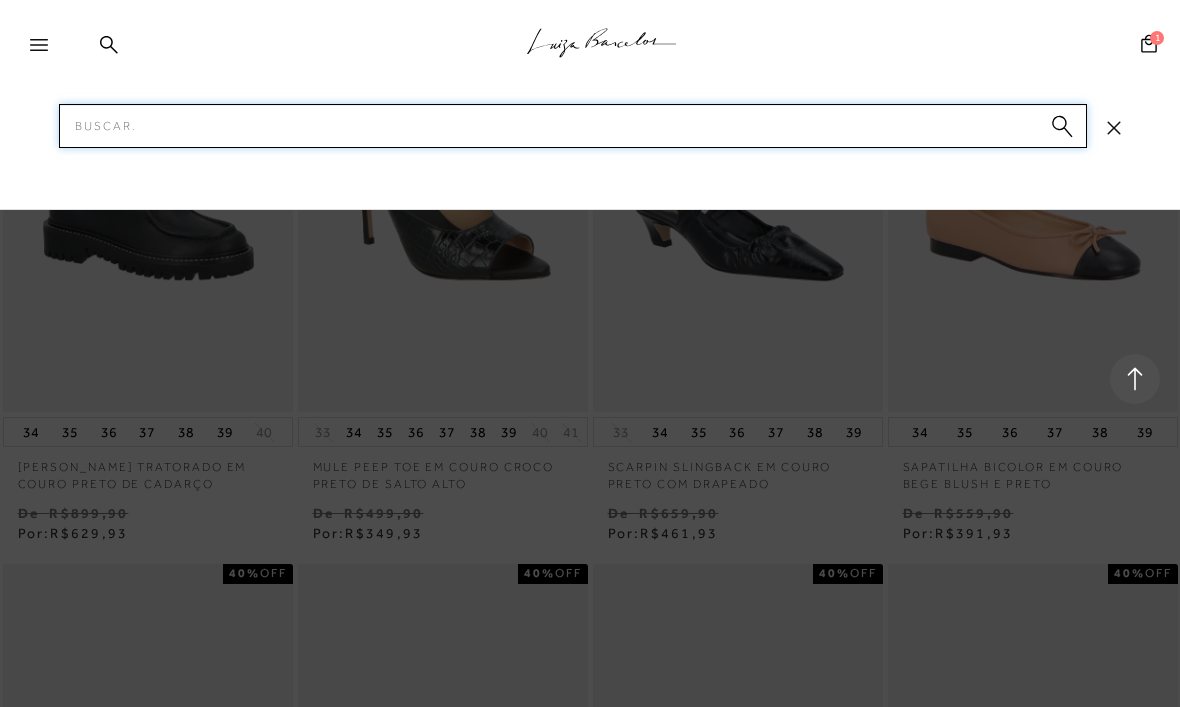 scroll, scrollTop: 1367, scrollLeft: 0, axis: vertical 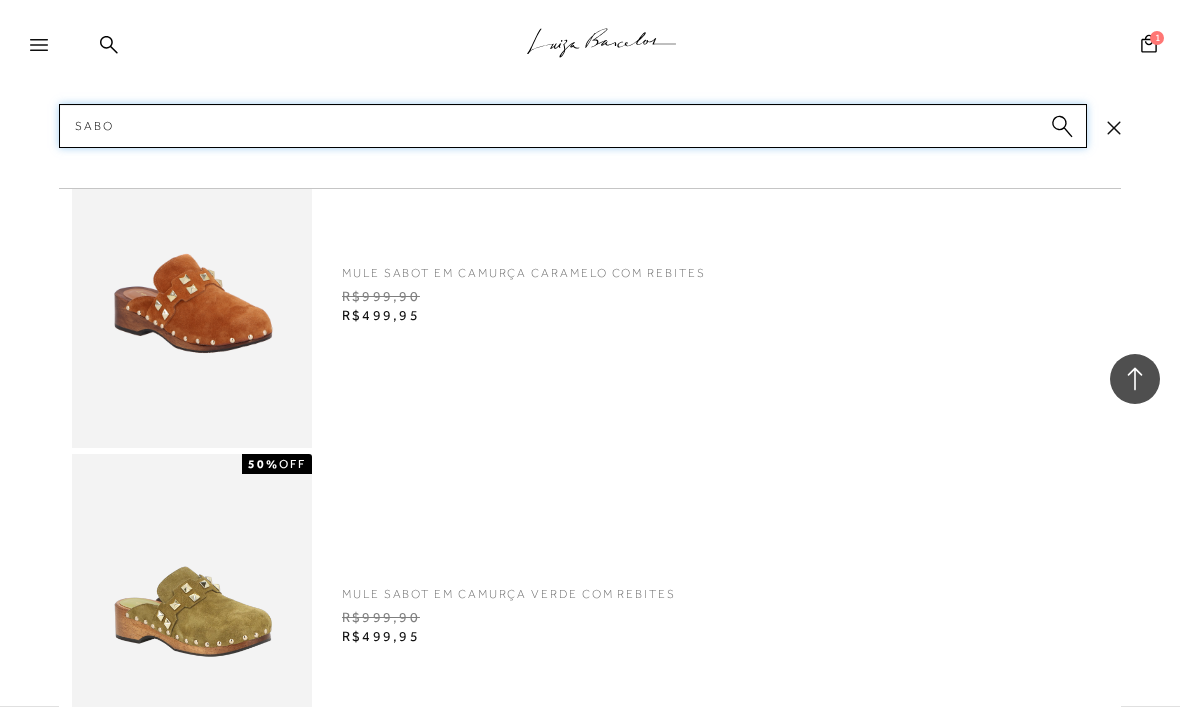 type on "Sabot" 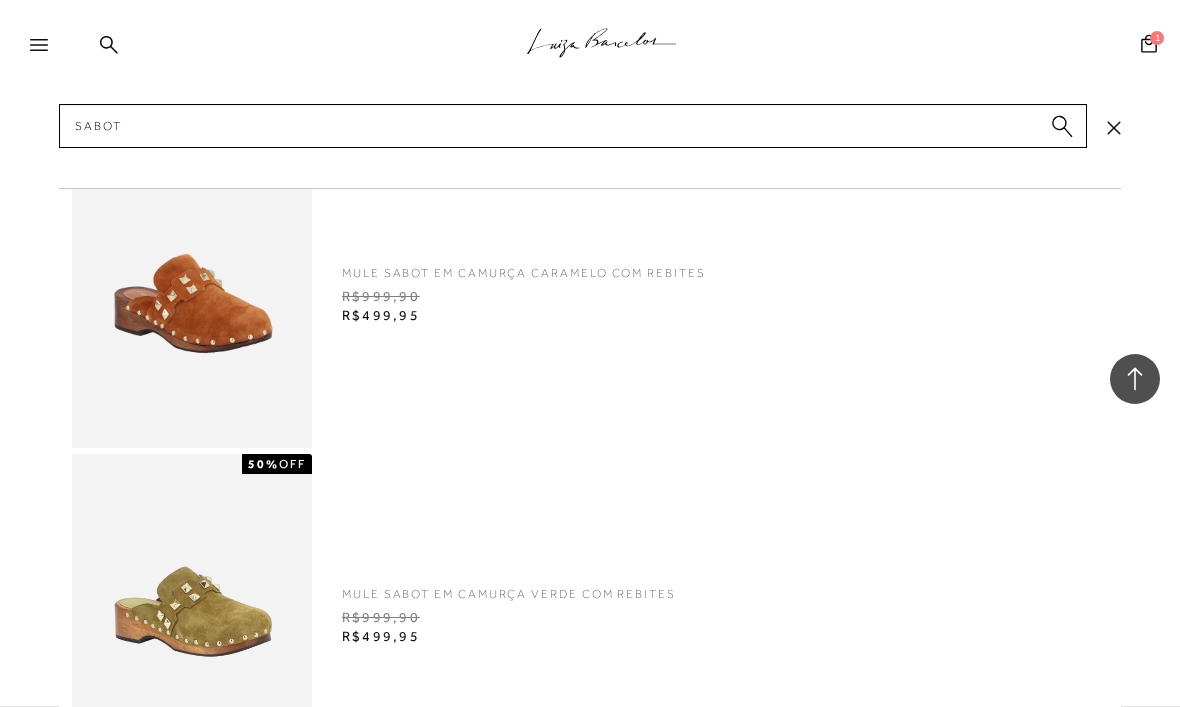 type 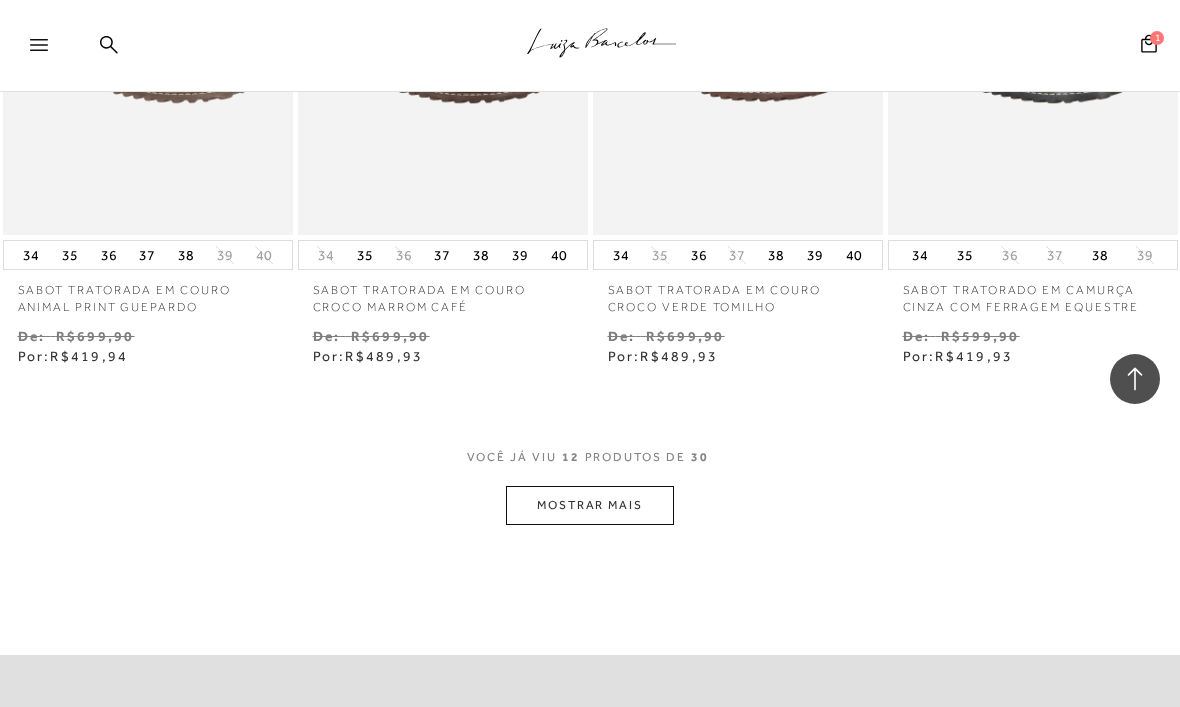 scroll, scrollTop: 1545, scrollLeft: 0, axis: vertical 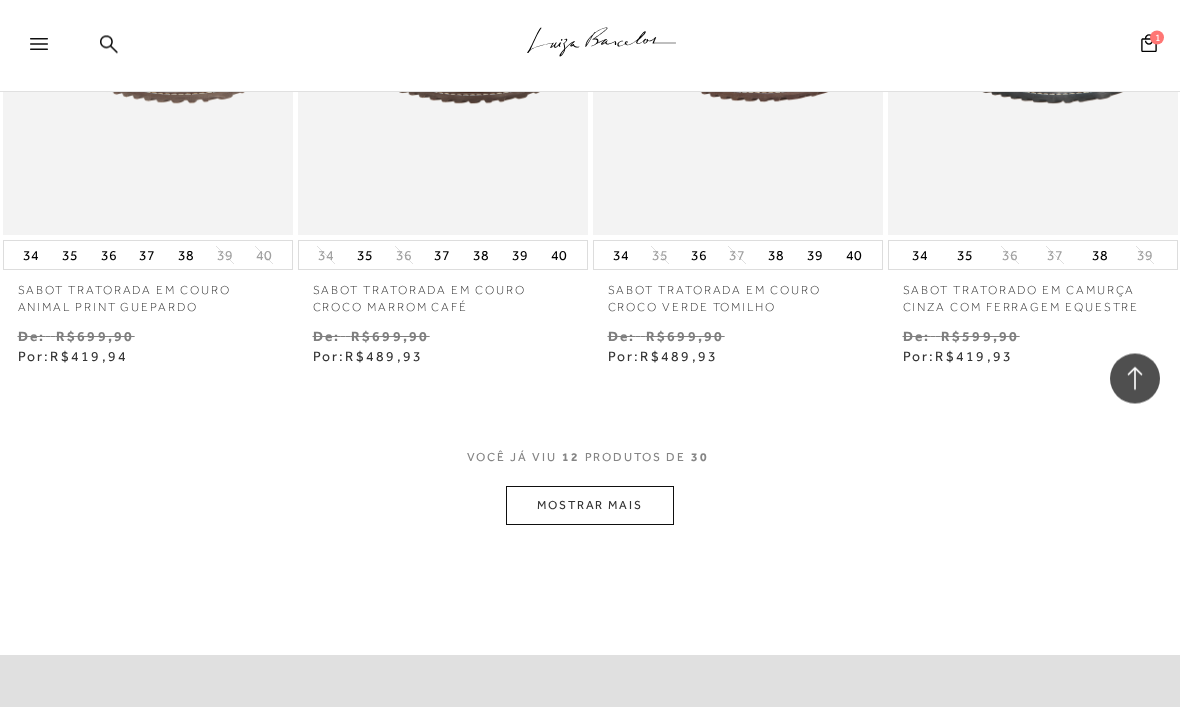click on "MOSTRAR MAIS" at bounding box center (590, 506) 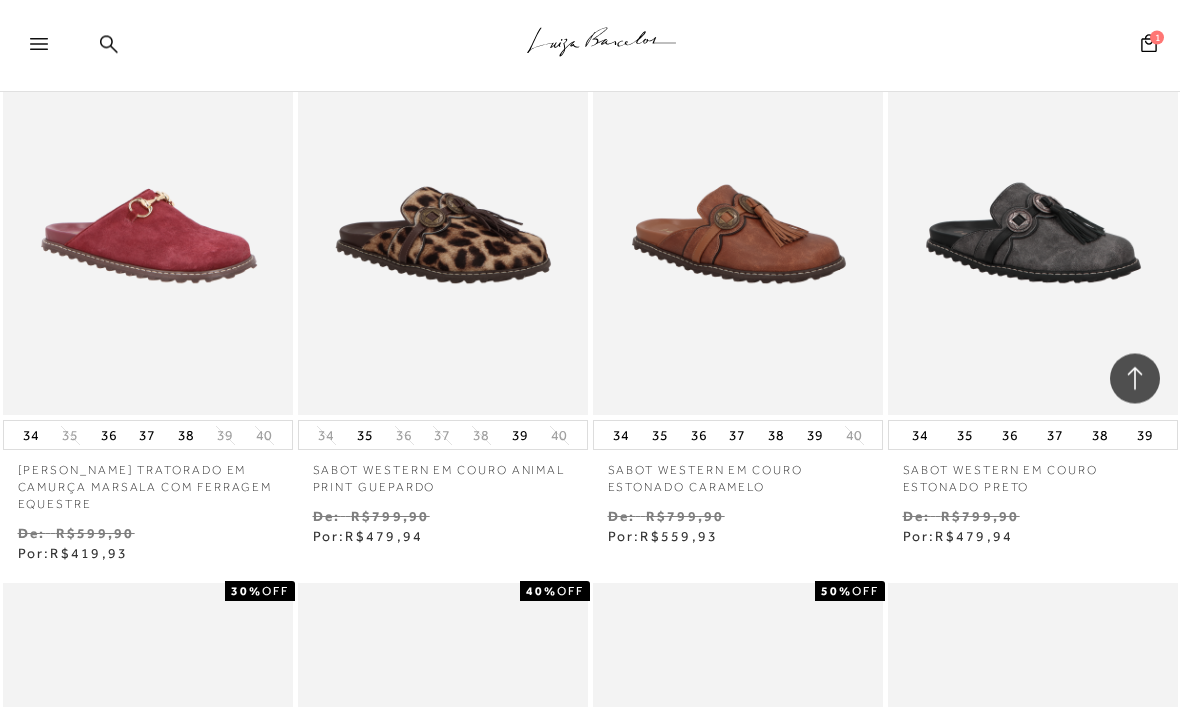 scroll, scrollTop: 1884, scrollLeft: 0, axis: vertical 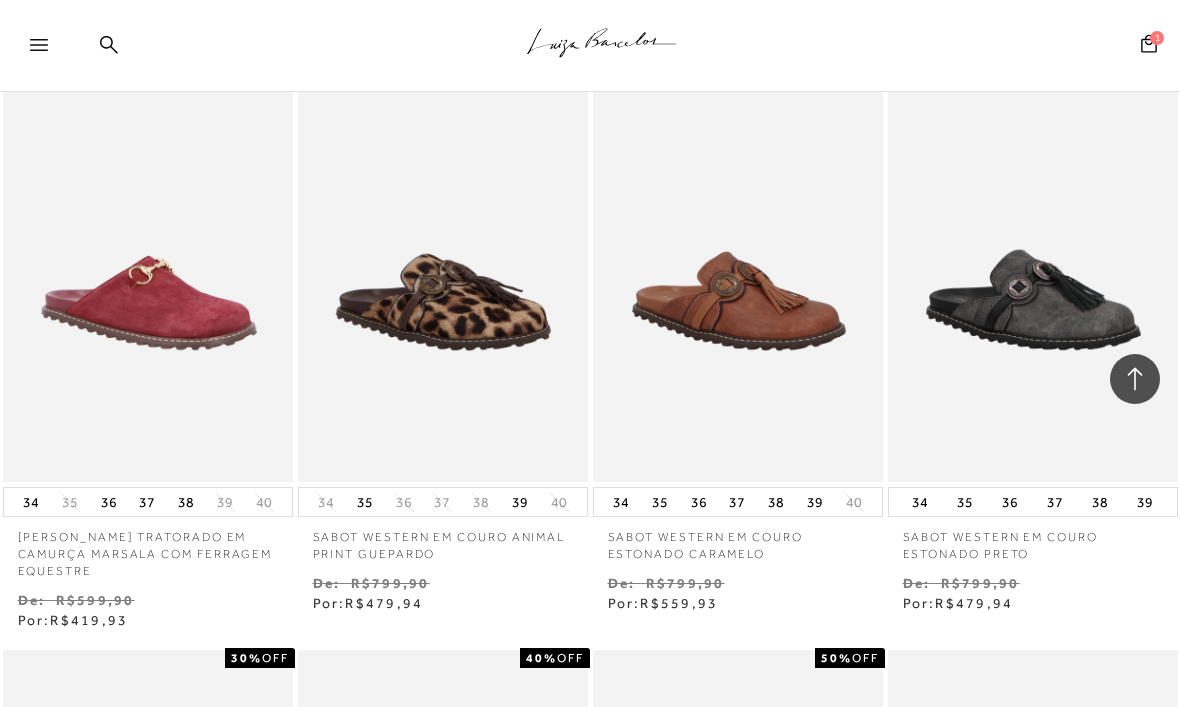 click at bounding box center (148, 264) 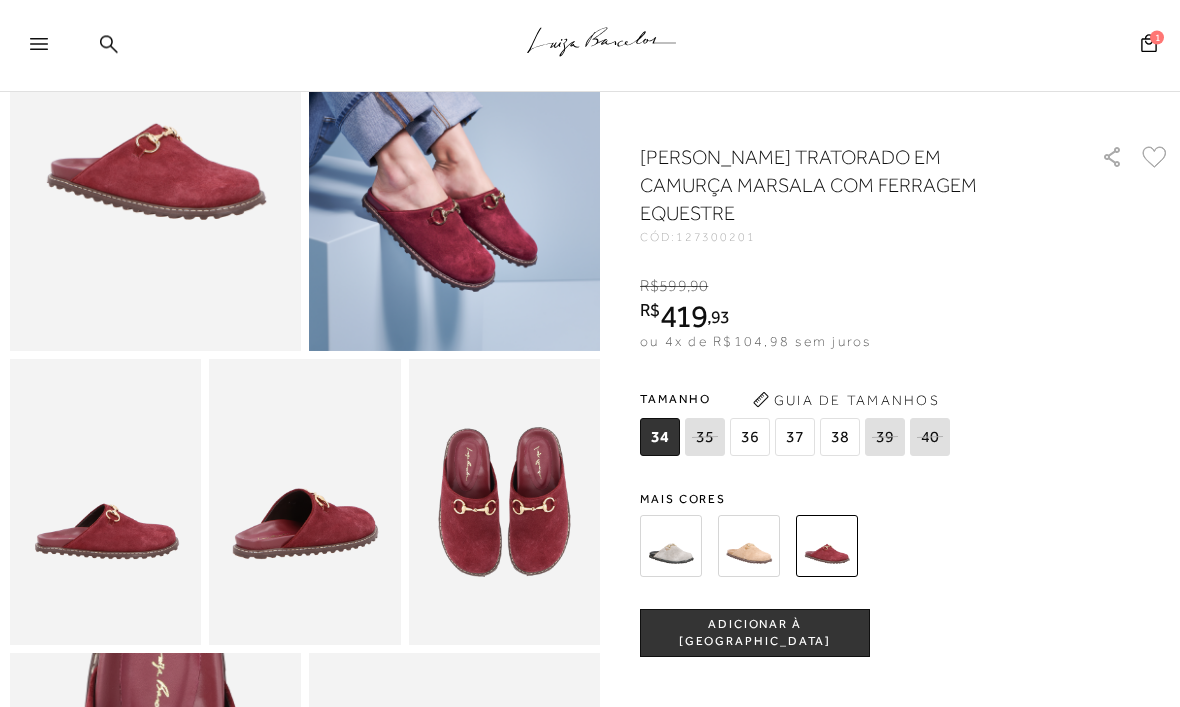scroll, scrollTop: 192, scrollLeft: 0, axis: vertical 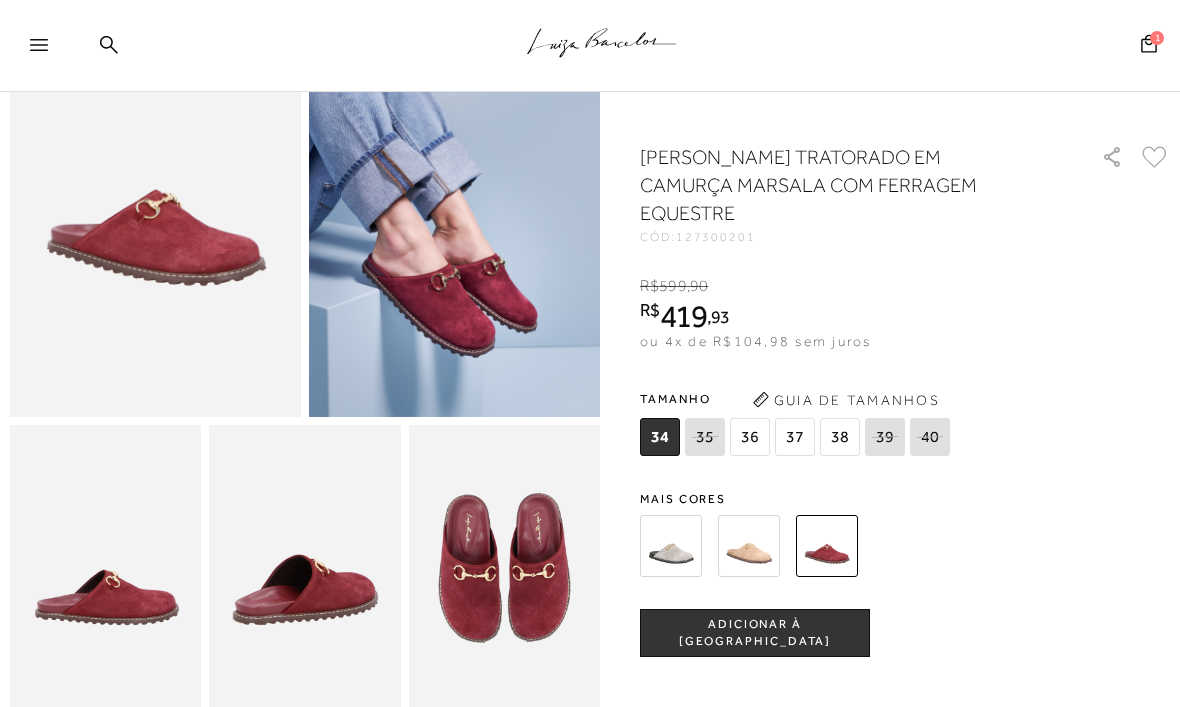 click on "36" at bounding box center (750, 437) 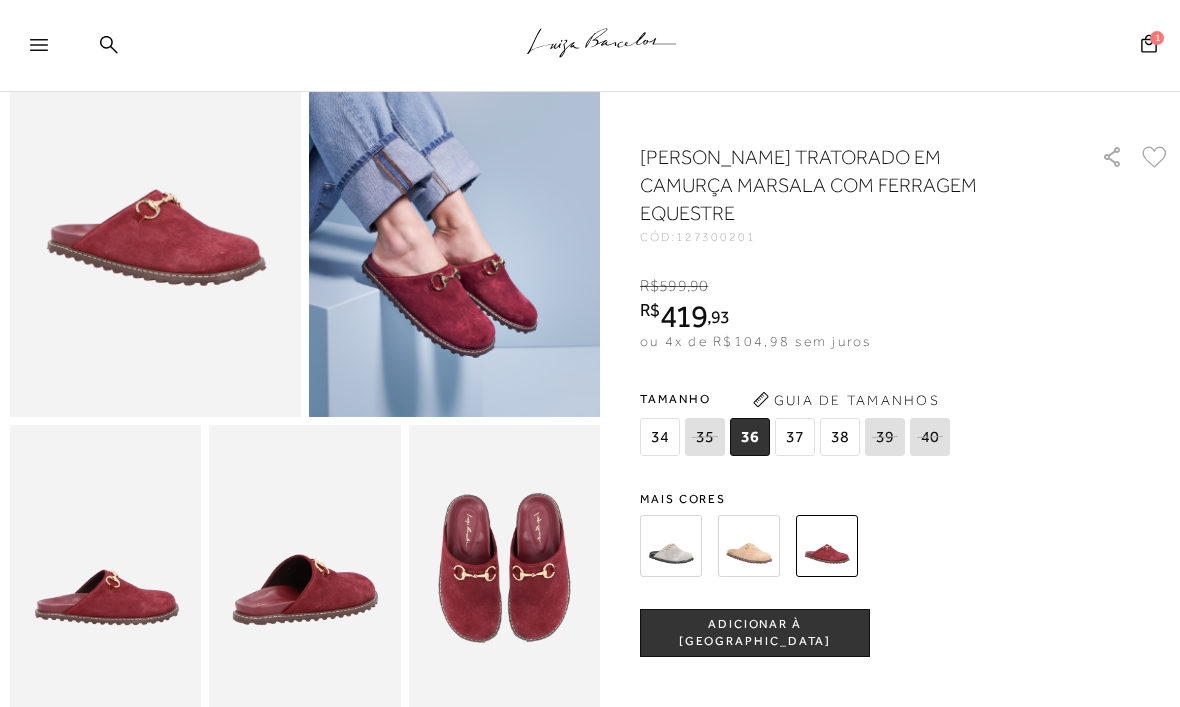 click on "ADICIONAR À [GEOGRAPHIC_DATA]" at bounding box center [755, 633] 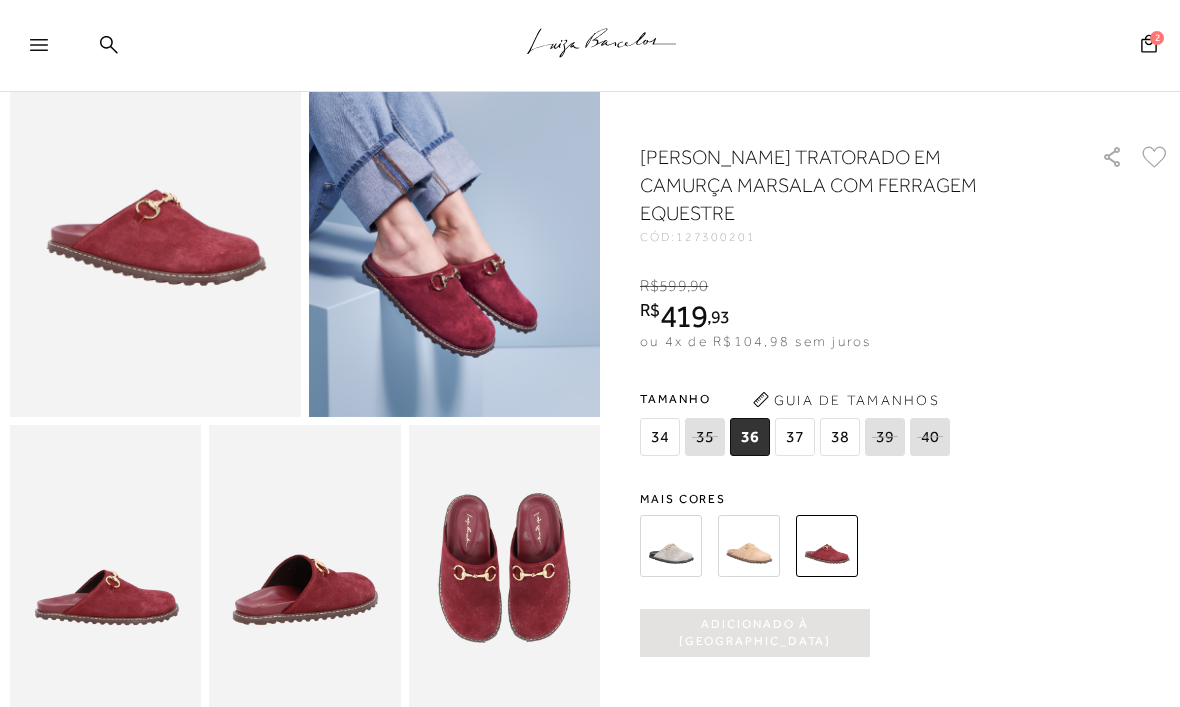 scroll, scrollTop: 0, scrollLeft: 0, axis: both 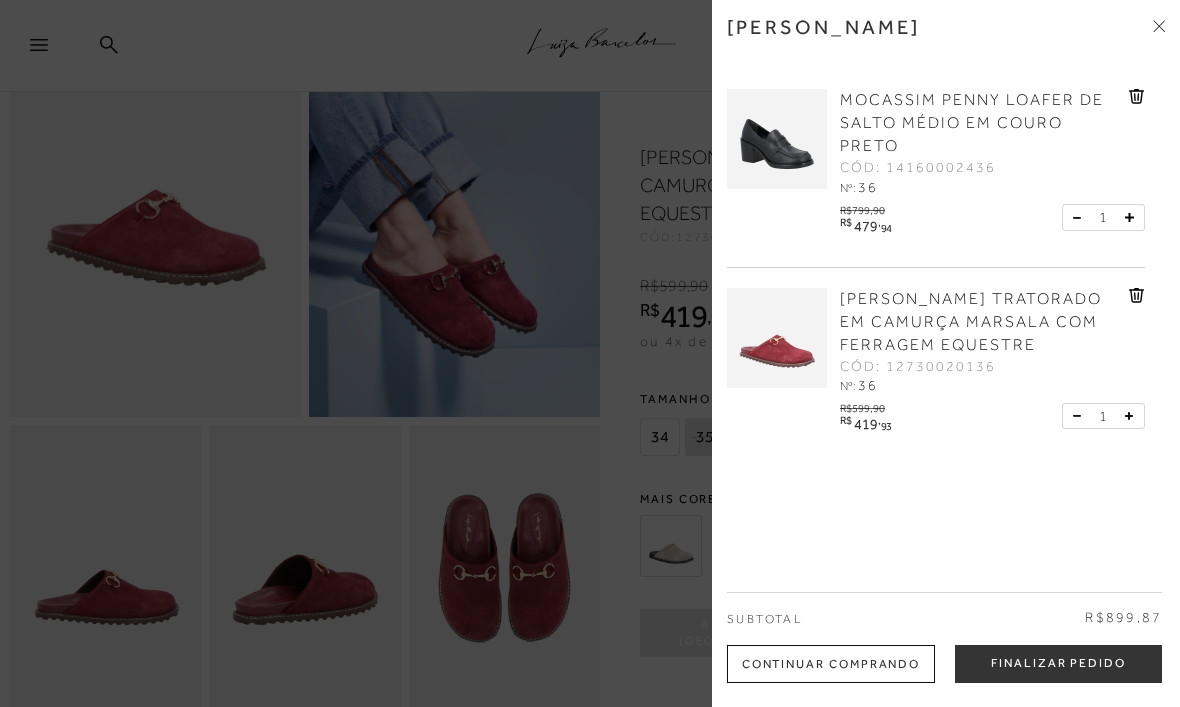 click at bounding box center (1159, 27) 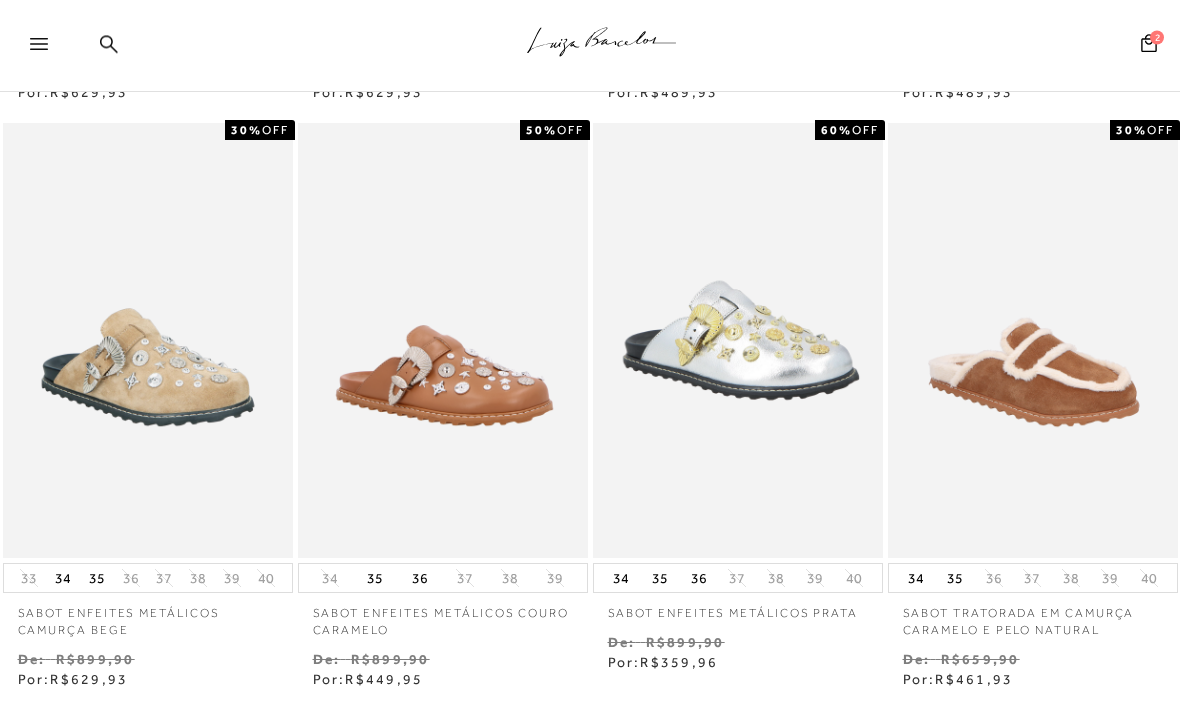 scroll, scrollTop: 680, scrollLeft: 0, axis: vertical 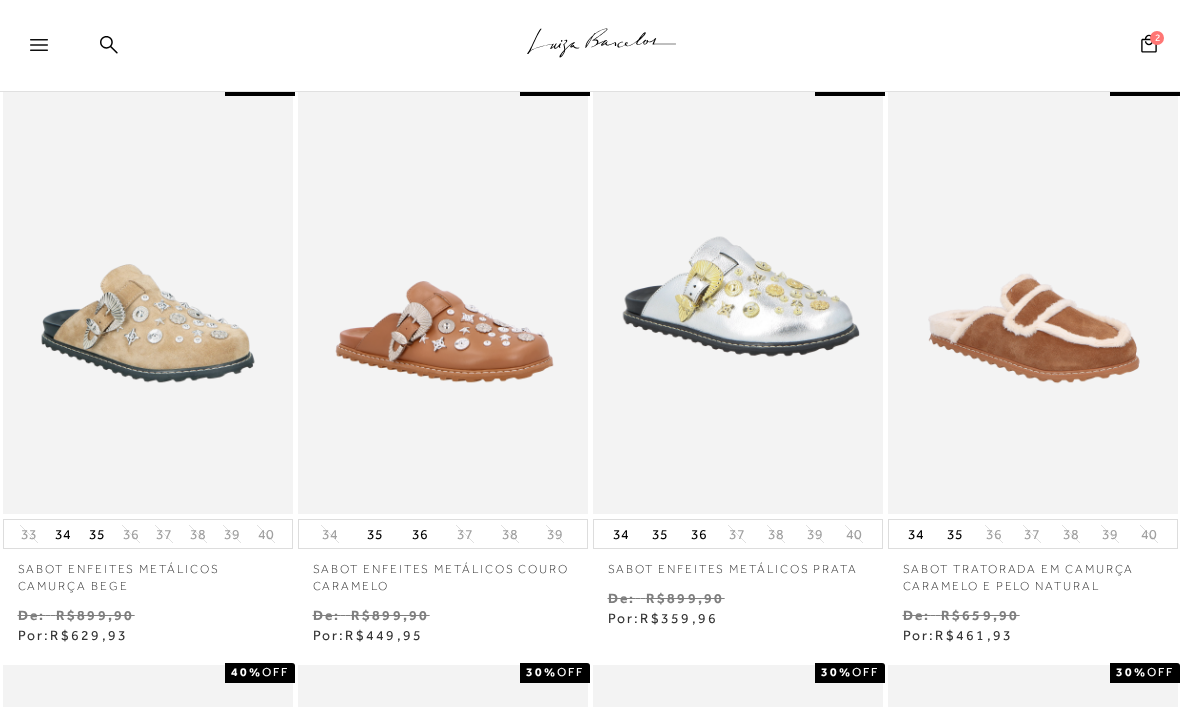 click at bounding box center (443, 296) 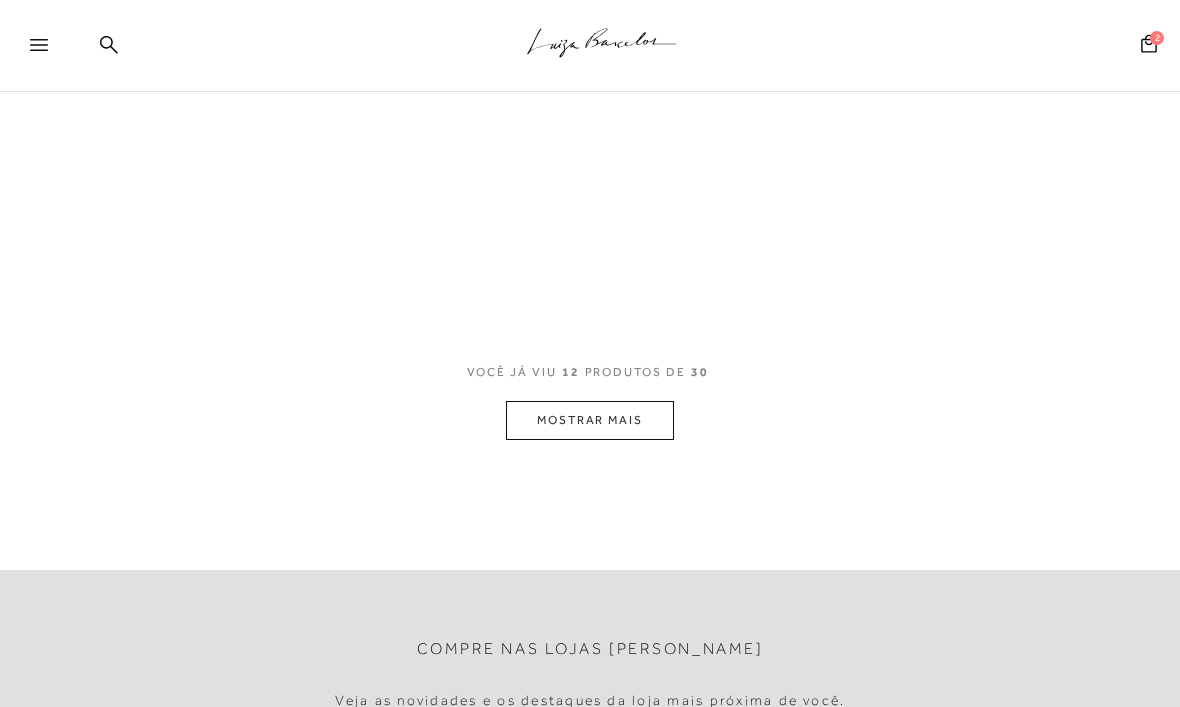 click on "Resultados da pesquisa
Mostrar Resultados para "Sabot"
Resultados: 1 - 12 (de 30)
Opções de exibição
30
resultados encontrados para "Sabot"
Ordenar Padrão Lançamentos" at bounding box center [590, 27] 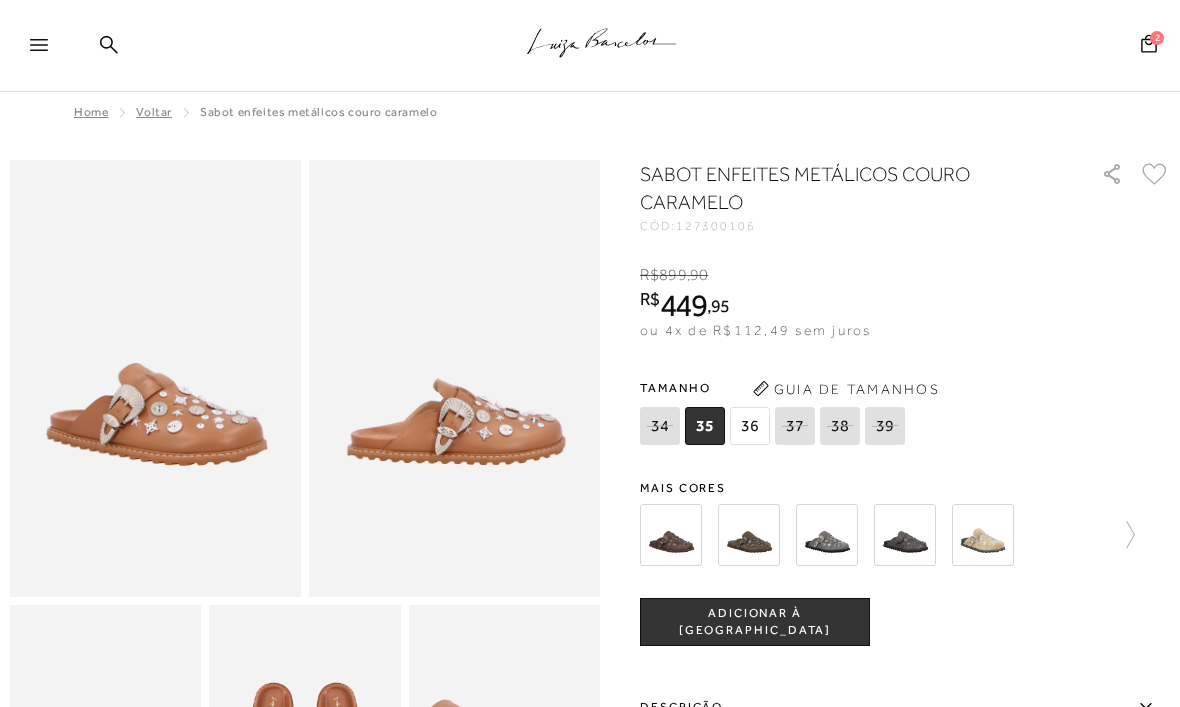 scroll, scrollTop: 0, scrollLeft: 0, axis: both 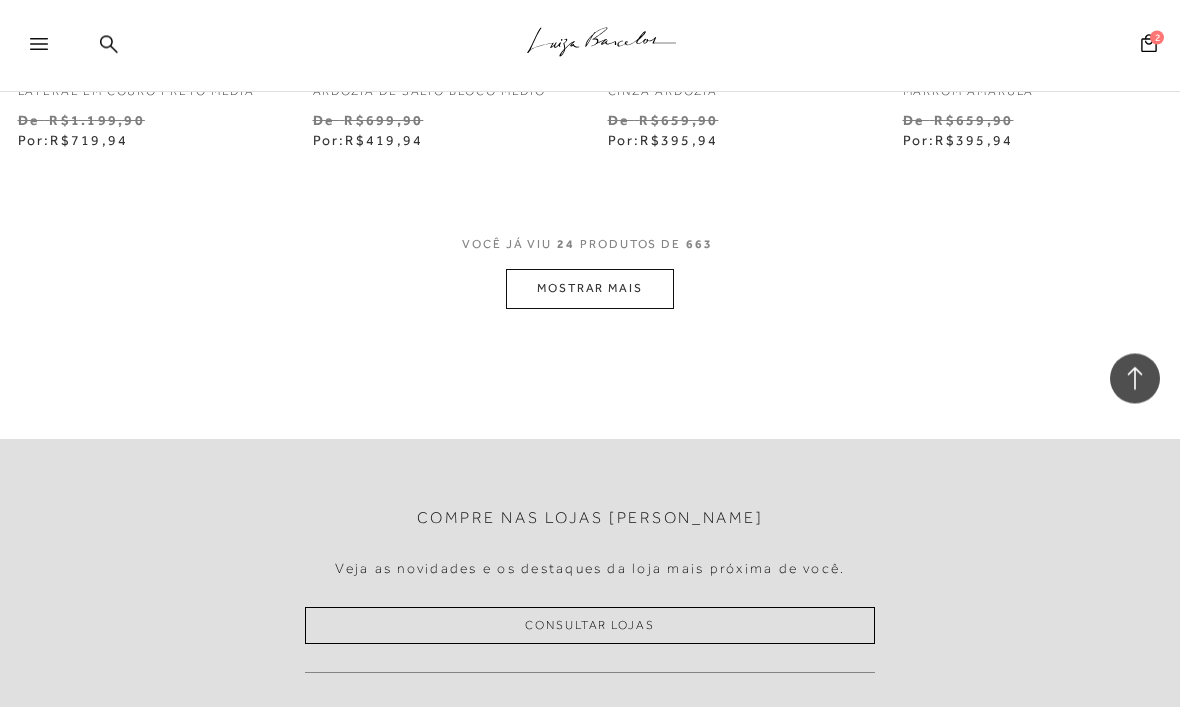 click on "MOSTRAR MAIS" at bounding box center [590, 289] 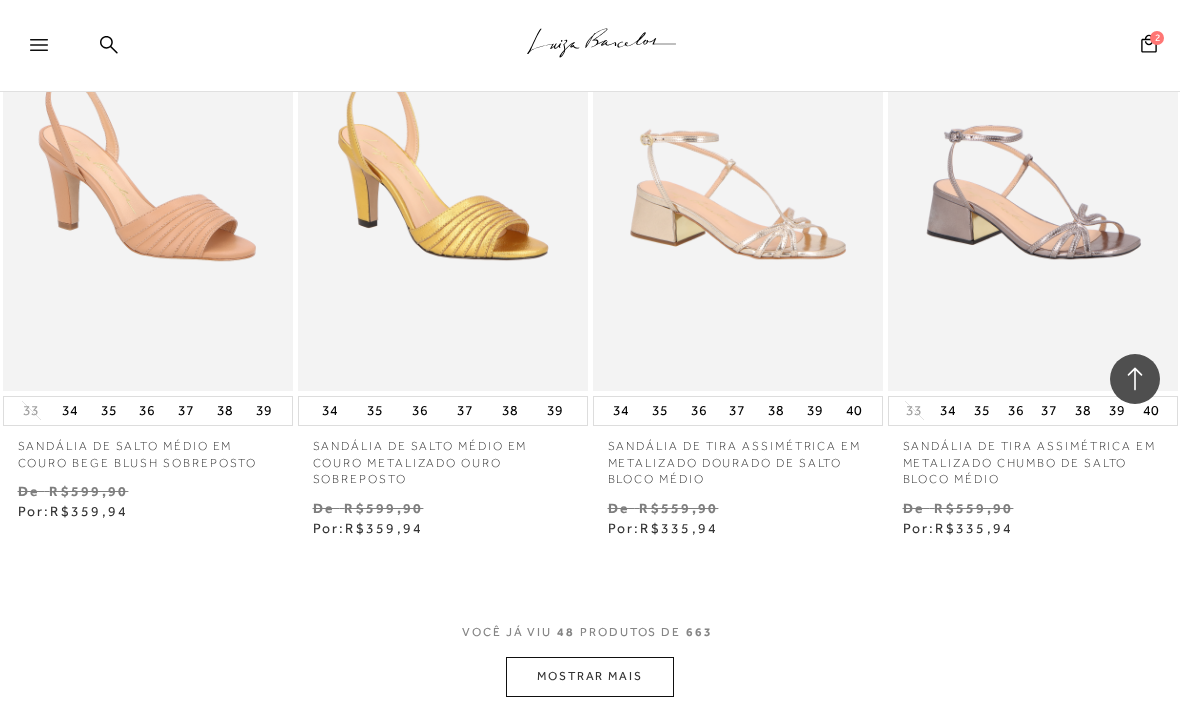 scroll, scrollTop: 6802, scrollLeft: 0, axis: vertical 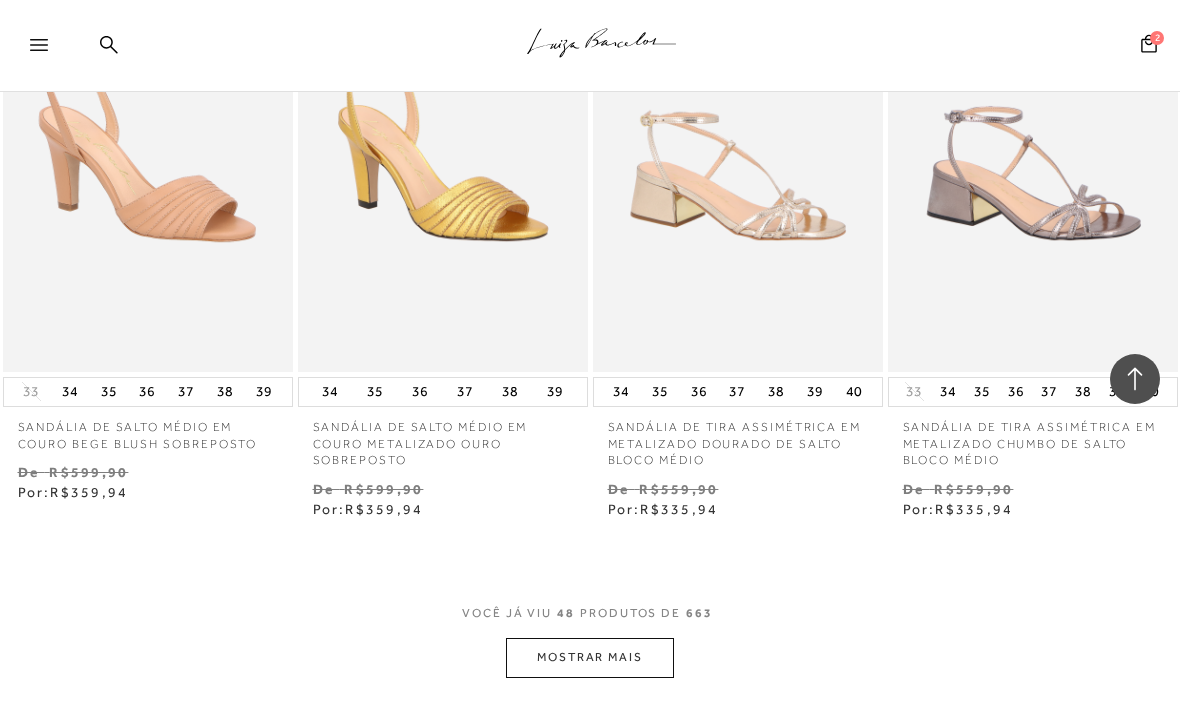 click on "MOSTRAR MAIS" at bounding box center [590, 657] 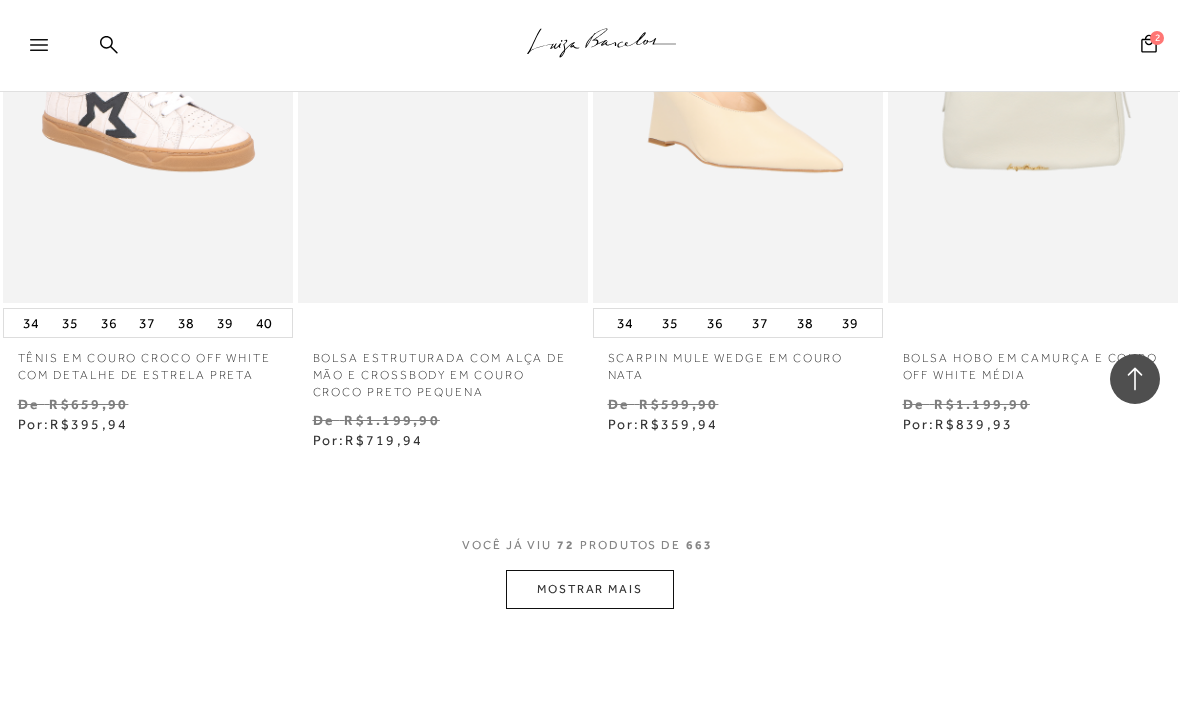 scroll, scrollTop: 10468, scrollLeft: 0, axis: vertical 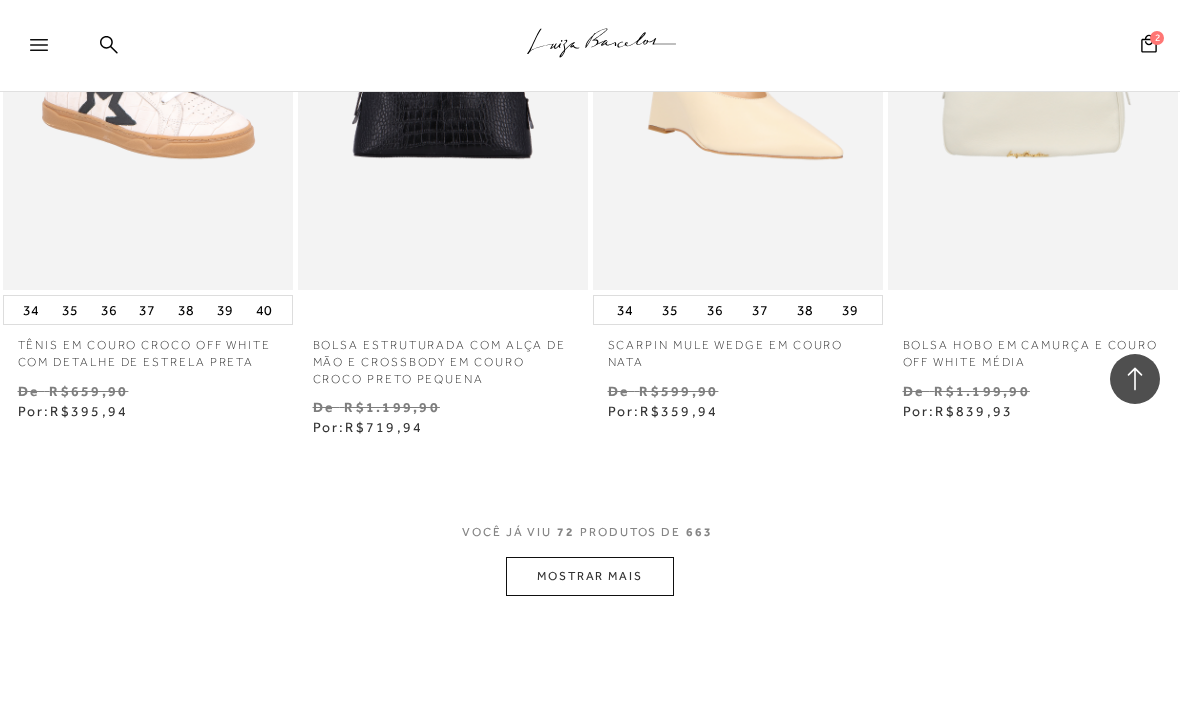 click on "MOSTRAR MAIS" at bounding box center (590, 576) 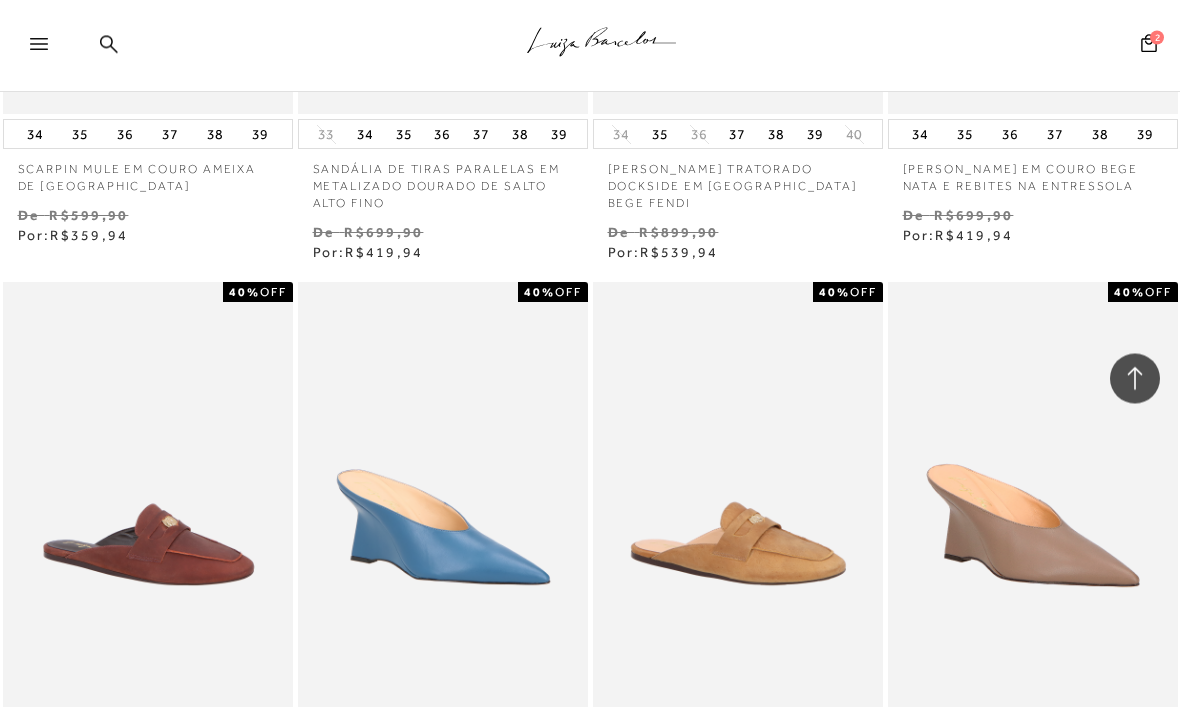 scroll, scrollTop: 11834, scrollLeft: 0, axis: vertical 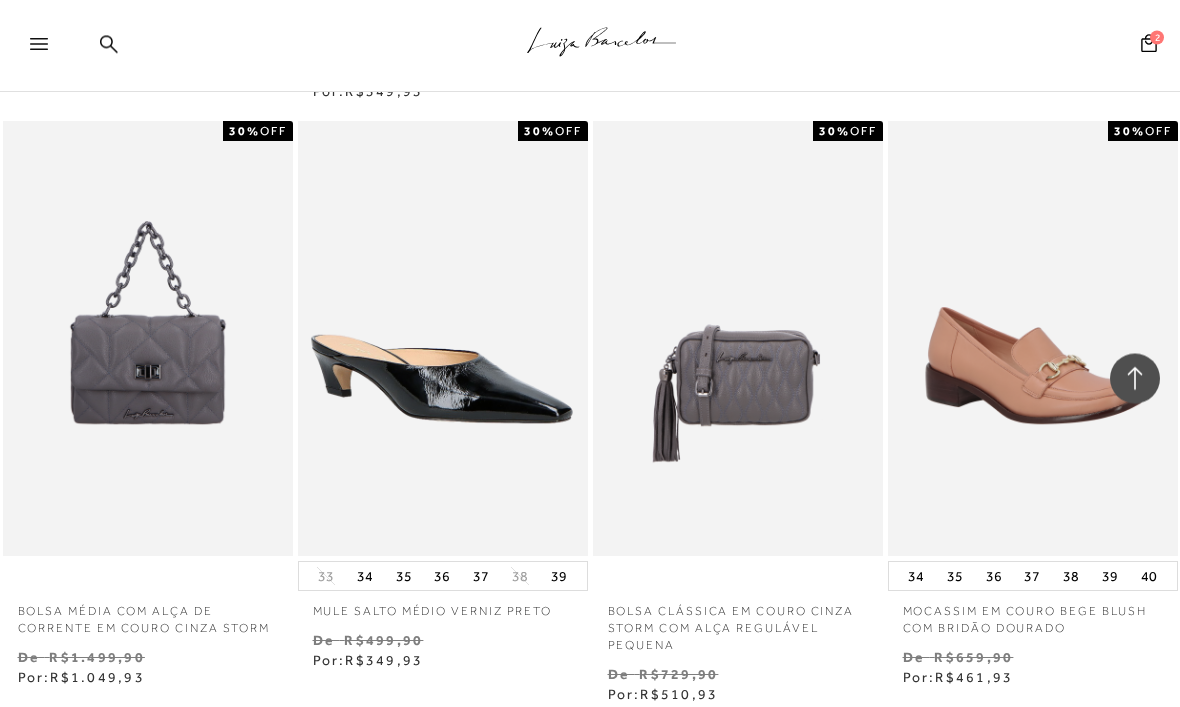 click on "MOSTRAR MAIS" at bounding box center (590, 843) 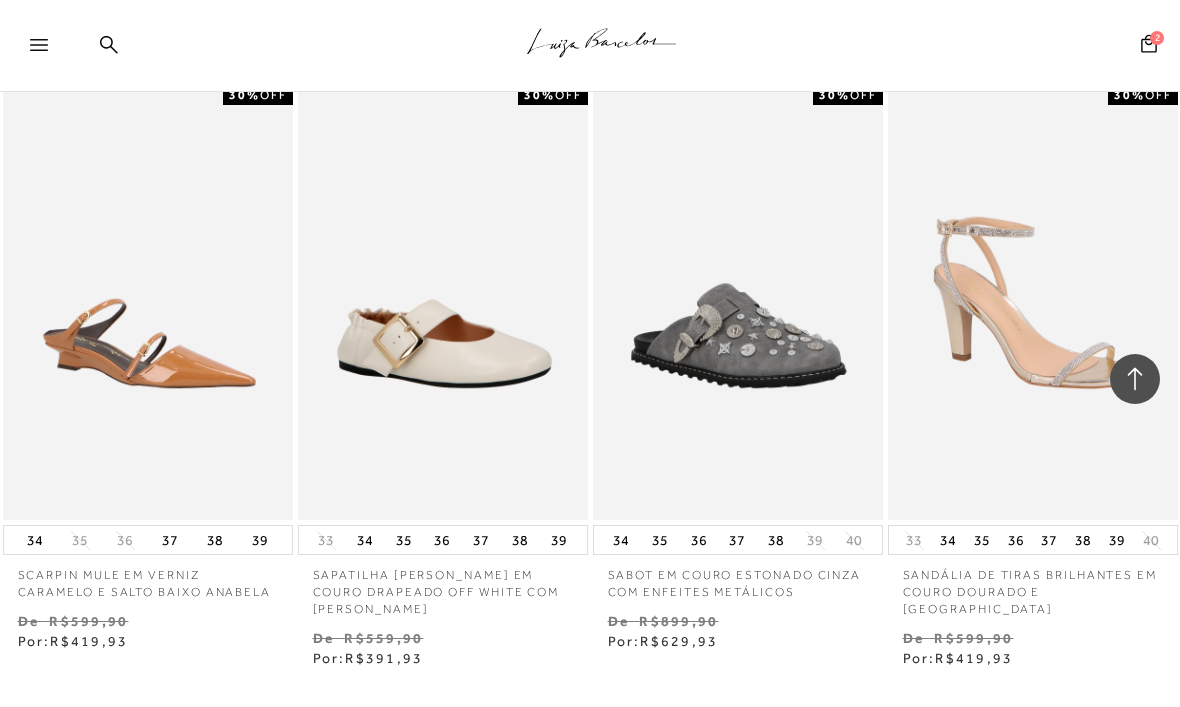 scroll, scrollTop: 17457, scrollLeft: 0, axis: vertical 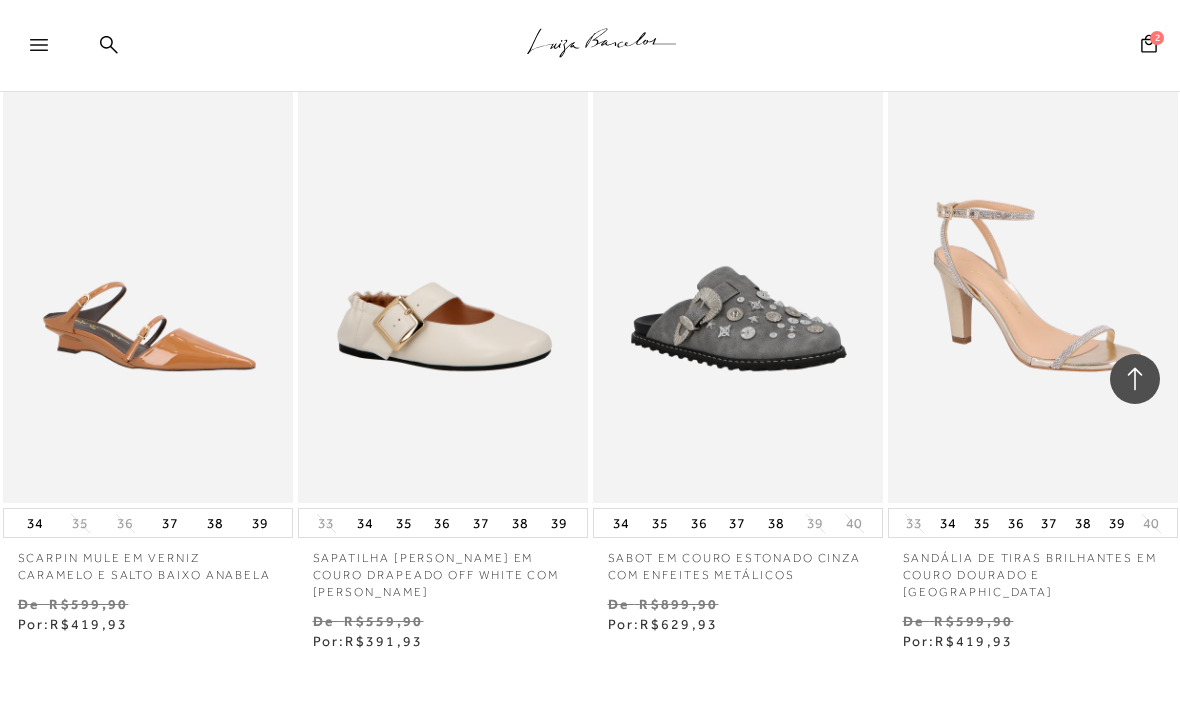 click on "MOSTRAR MAIS" at bounding box center (590, 789) 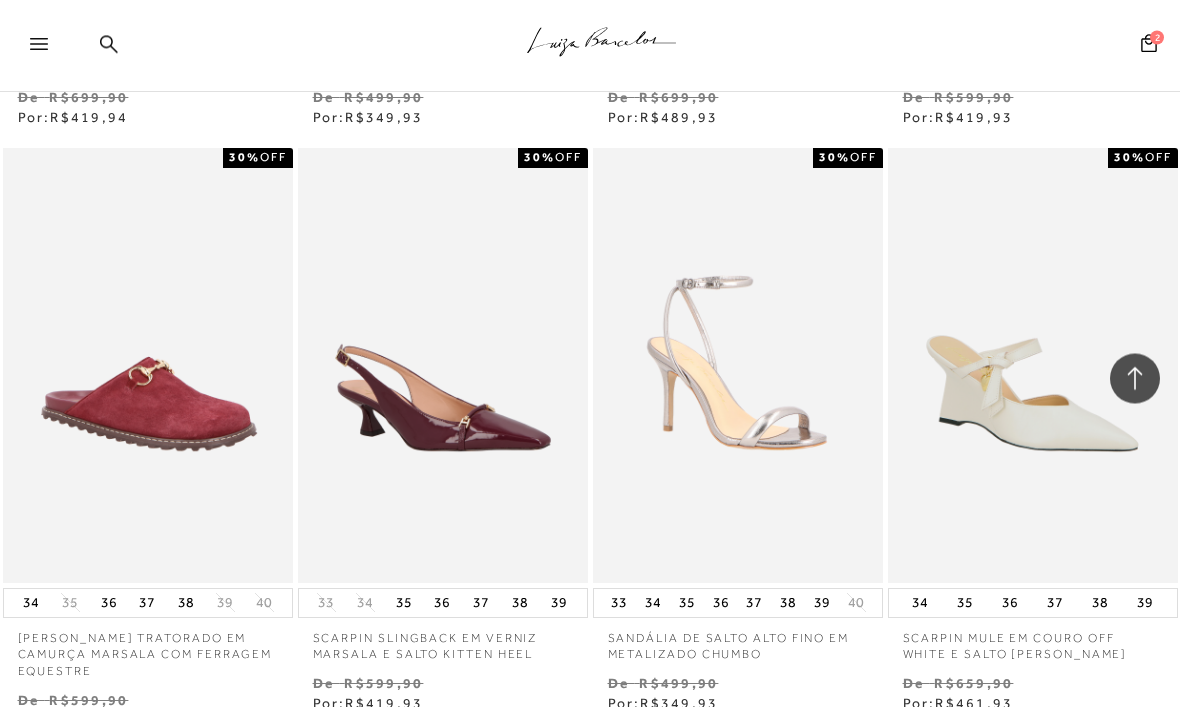 scroll, scrollTop: 20963, scrollLeft: 0, axis: vertical 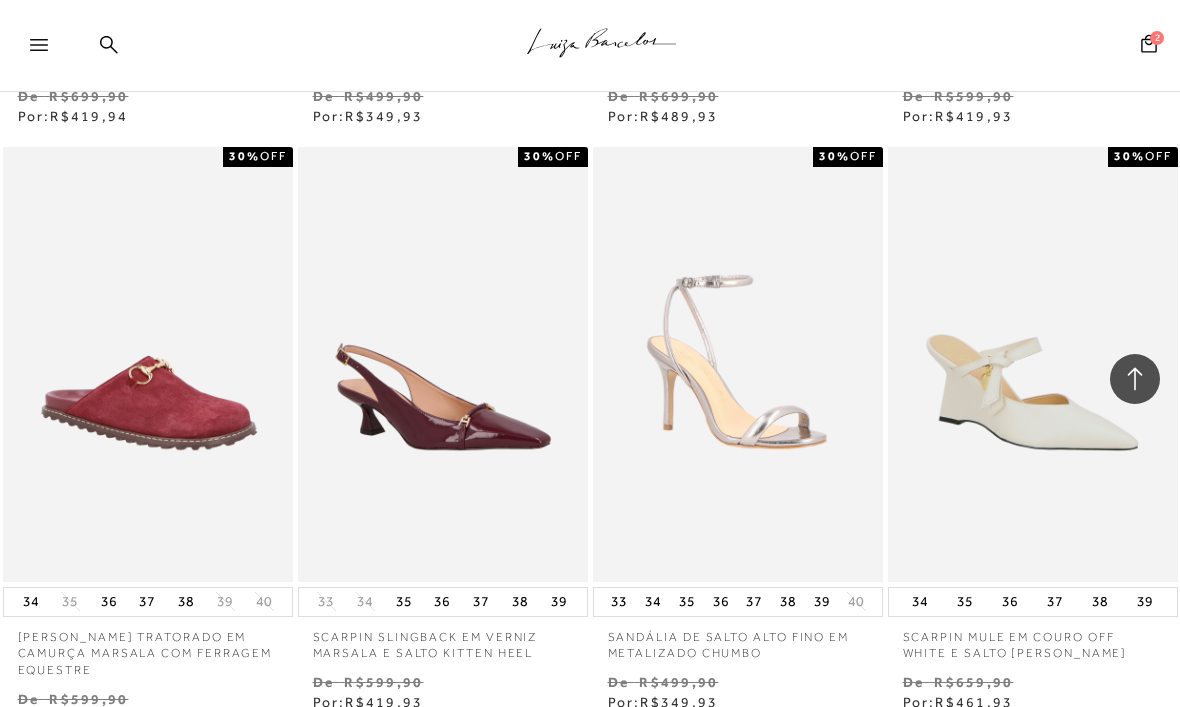 click on "MOSTRAR MAIS" at bounding box center (590, 867) 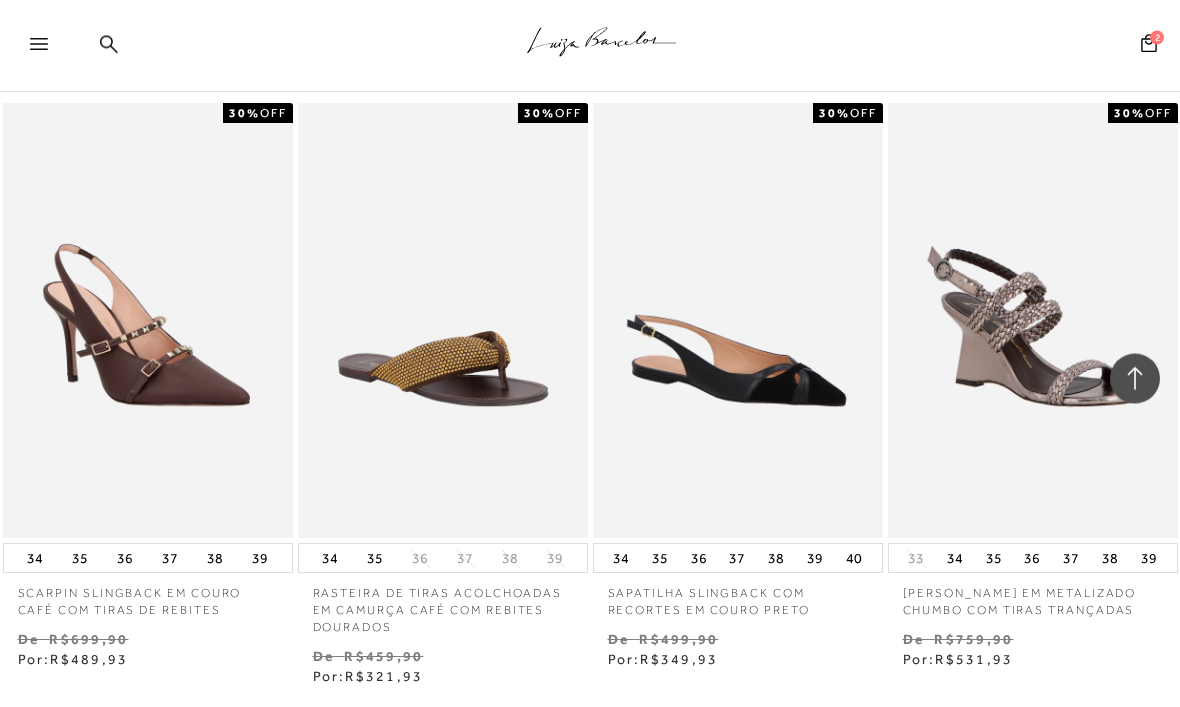 scroll, scrollTop: 24624, scrollLeft: 0, axis: vertical 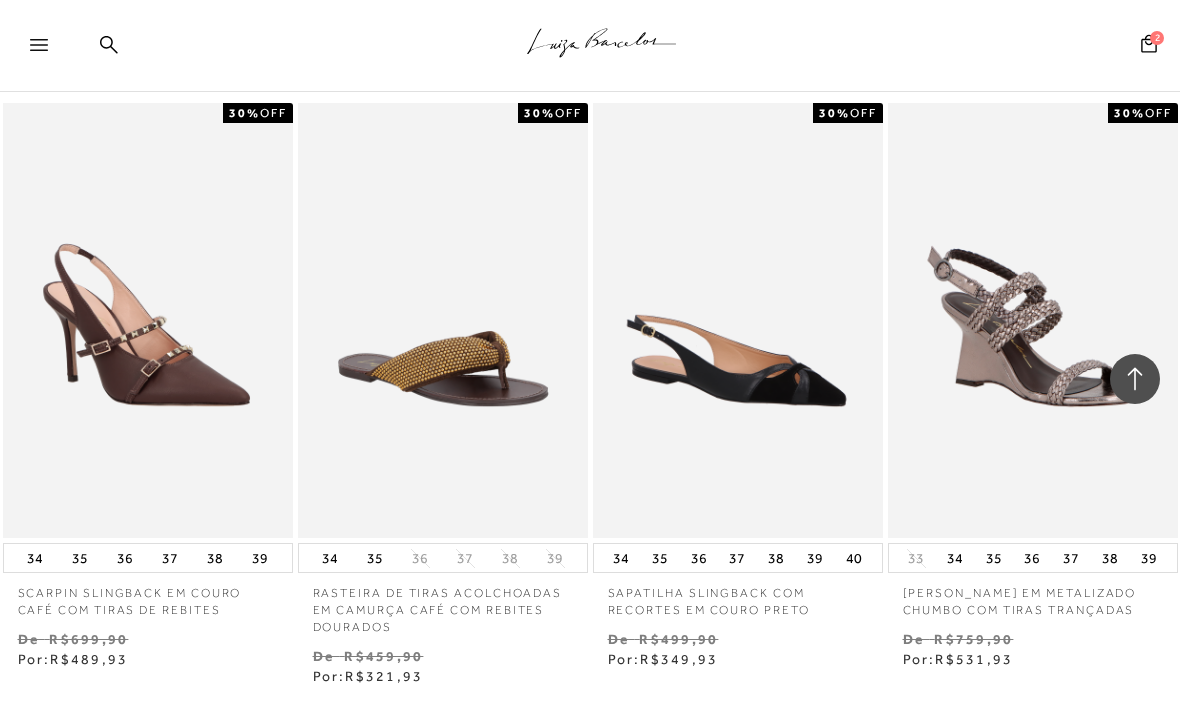 click on "MOSTRAR MAIS" at bounding box center [590, 824] 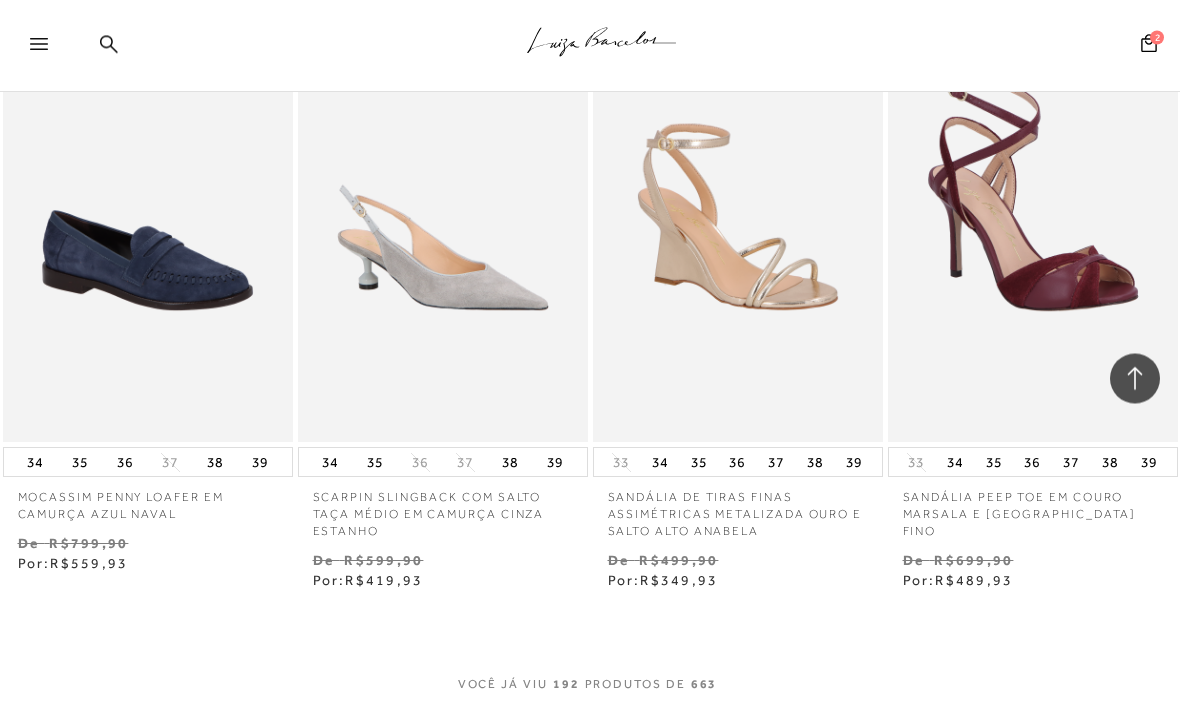 scroll, scrollTop: 28338, scrollLeft: 0, axis: vertical 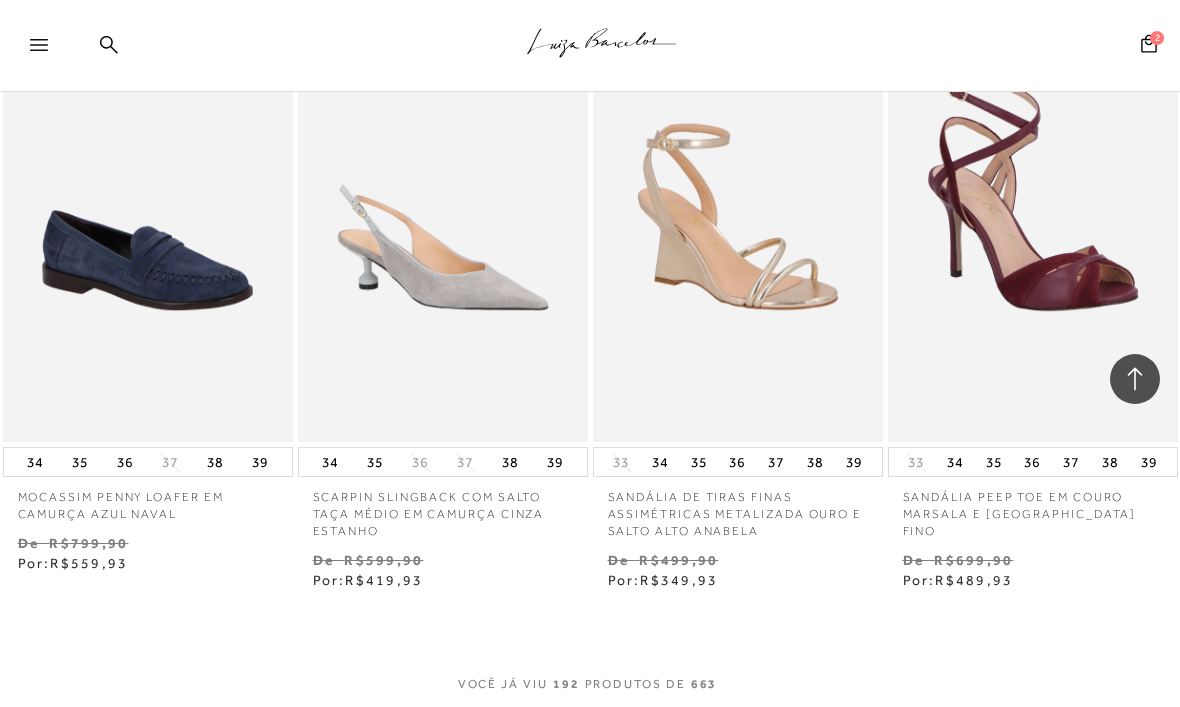 click on "MOSTRAR MAIS" at bounding box center [590, 728] 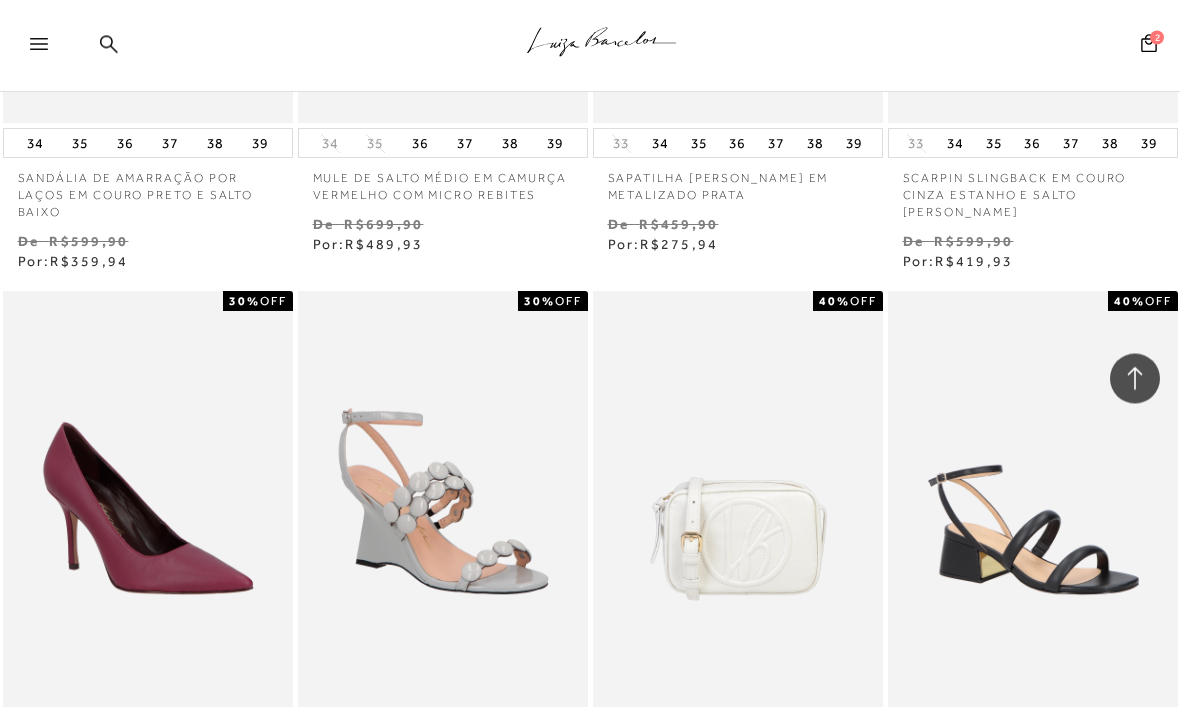 scroll, scrollTop: 31723, scrollLeft: 0, axis: vertical 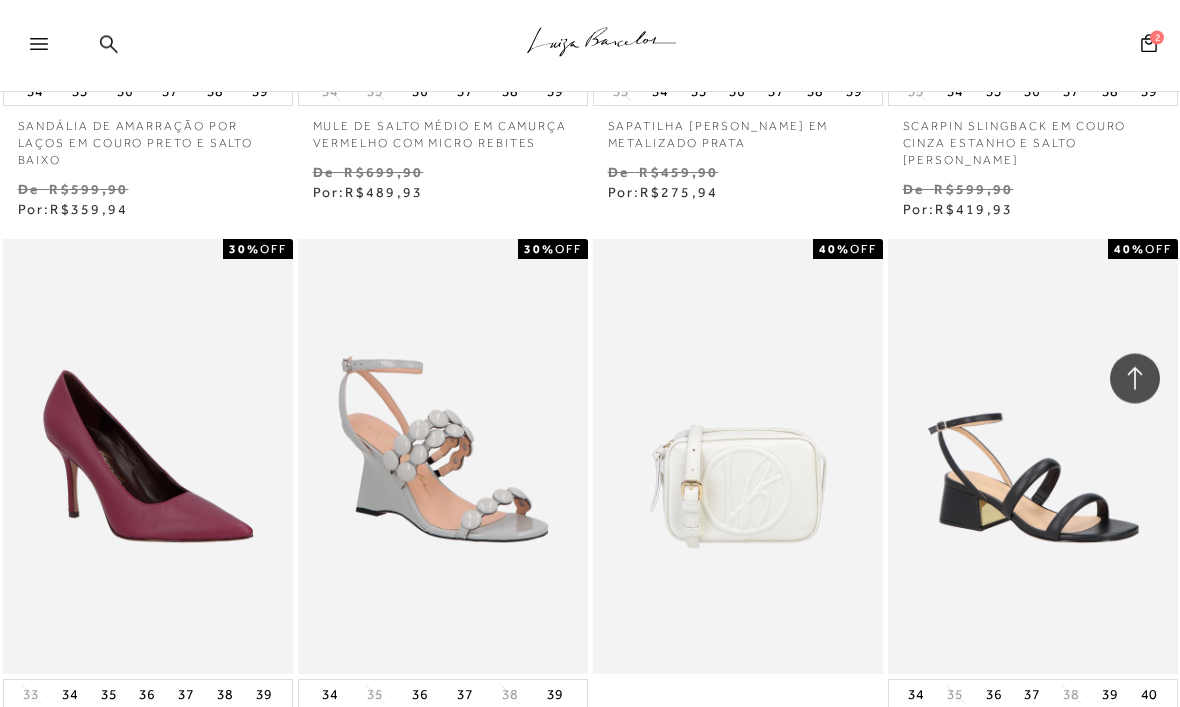 click on "MOSTRAR MAIS" at bounding box center [590, 961] 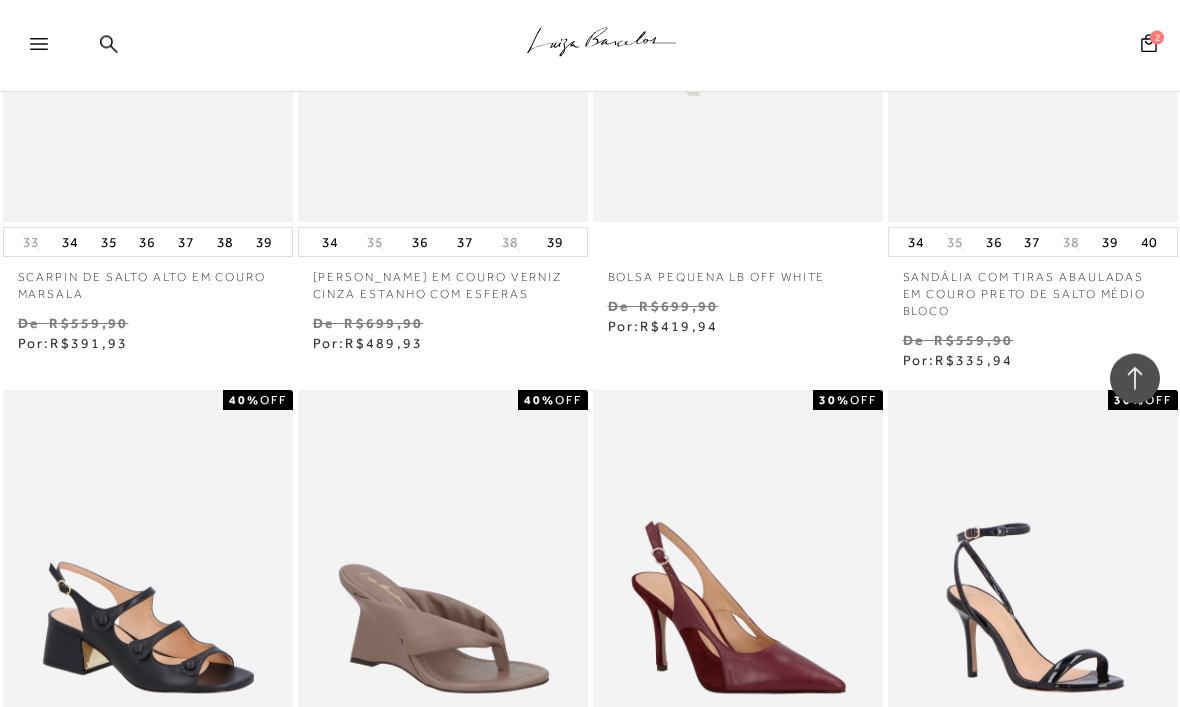 scroll, scrollTop: 32176, scrollLeft: 0, axis: vertical 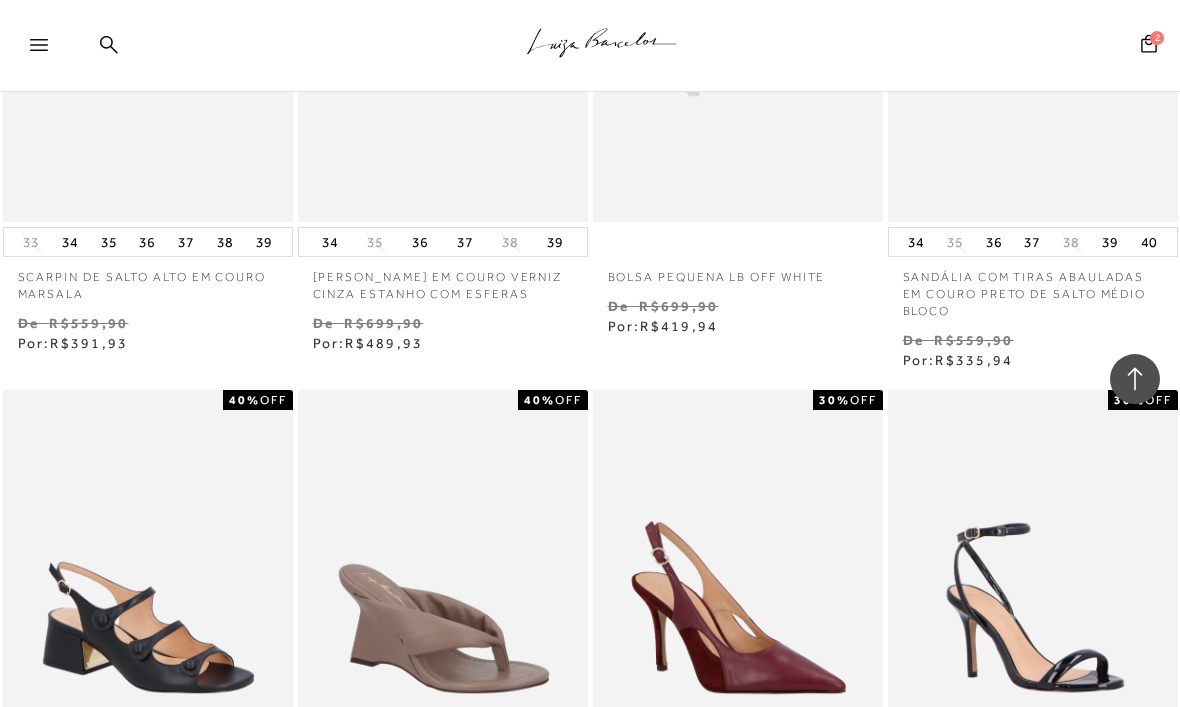 click at bounding box center [149, 607] 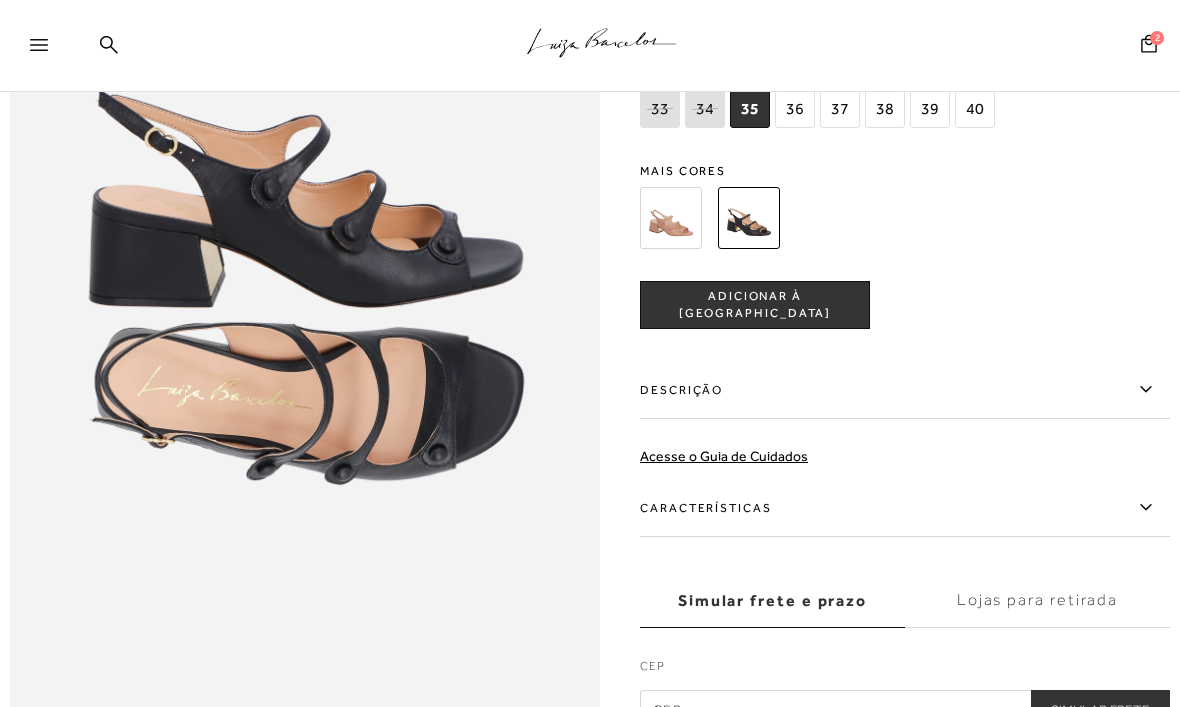 scroll, scrollTop: 1065, scrollLeft: 0, axis: vertical 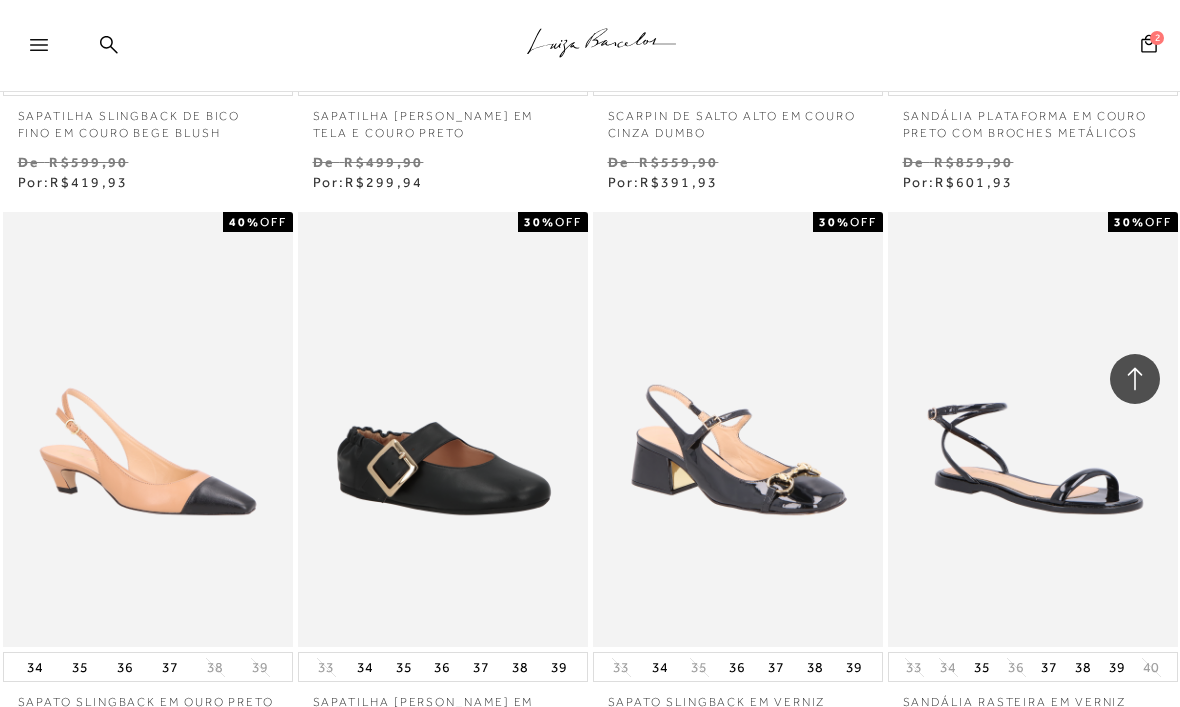 click on "36" at bounding box center [737, 667] 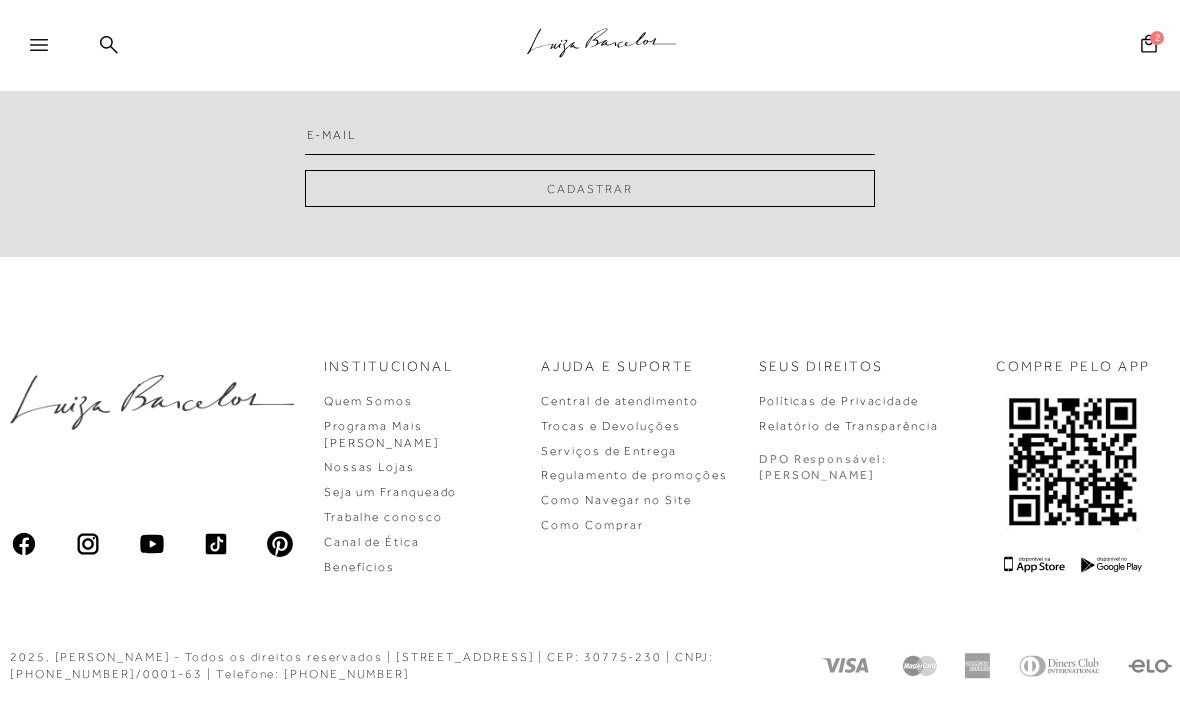 scroll, scrollTop: 0, scrollLeft: 0, axis: both 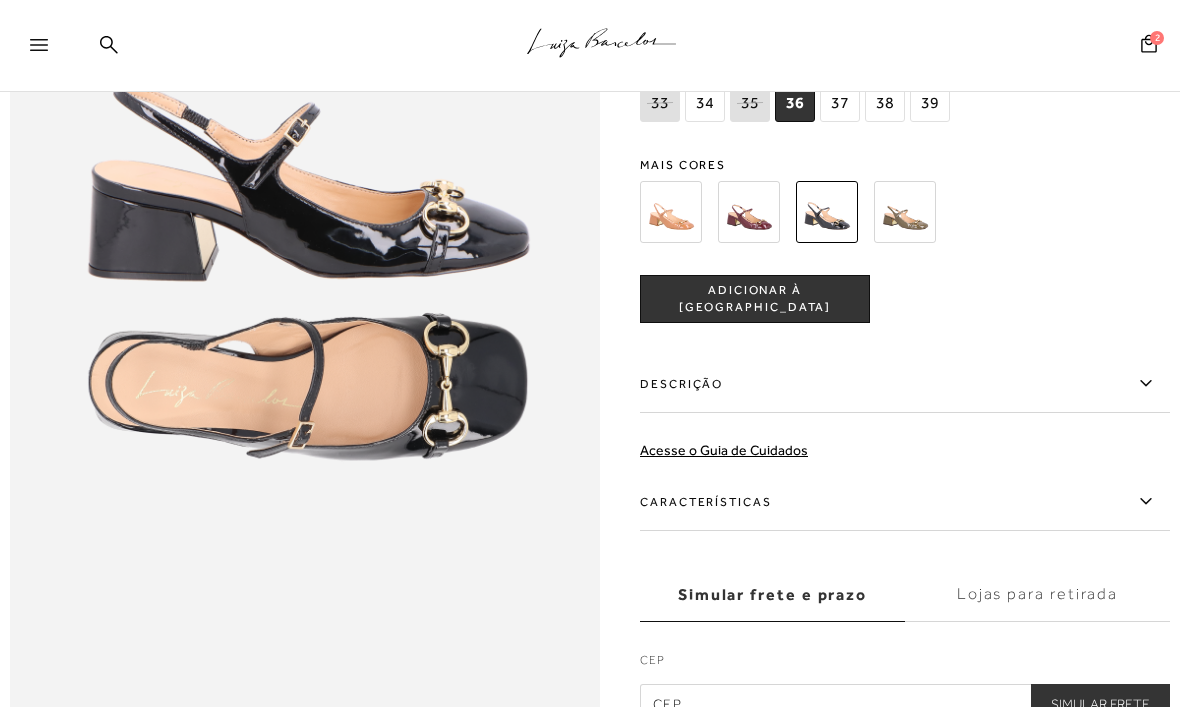 click on "ADICIONAR À [GEOGRAPHIC_DATA]" at bounding box center (755, 299) 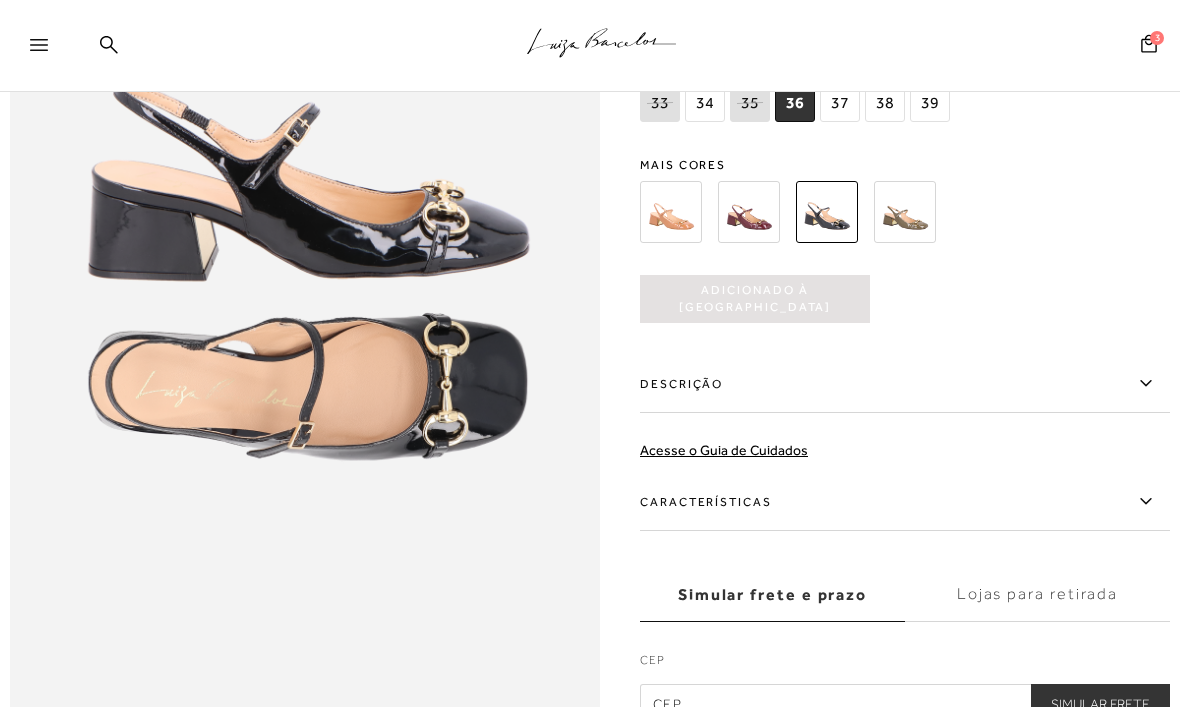 scroll, scrollTop: 0, scrollLeft: 0, axis: both 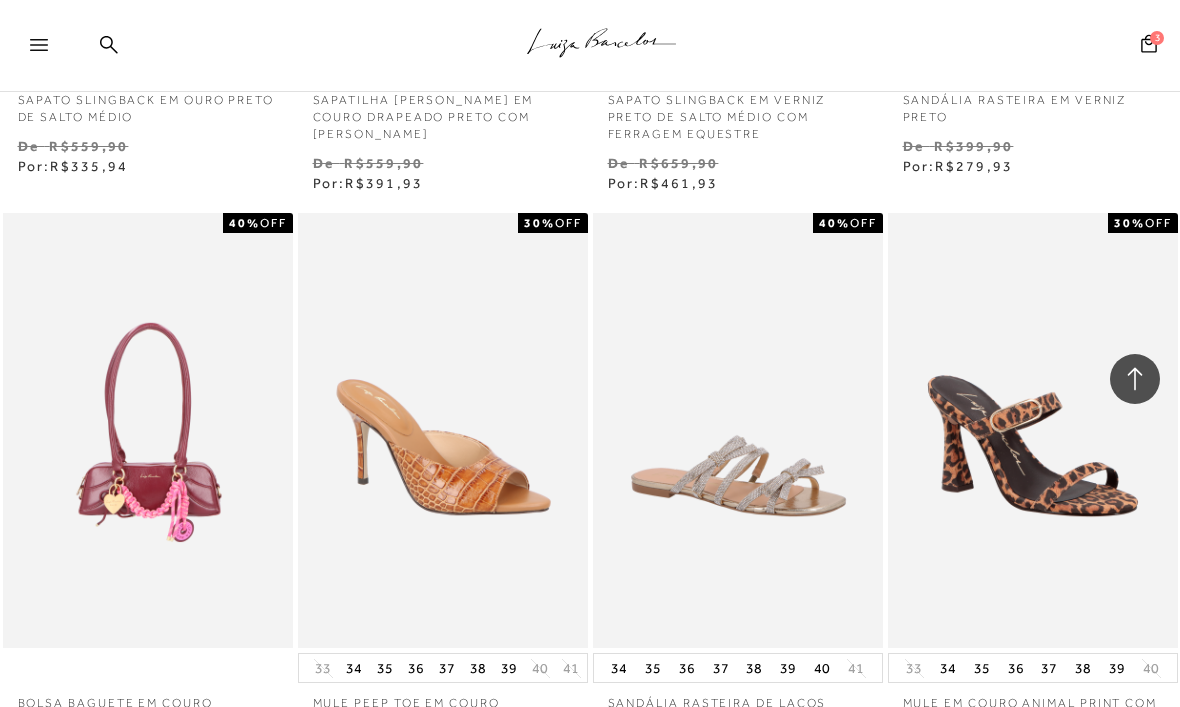 click on "MOSTRAR MAIS" at bounding box center (590, 934) 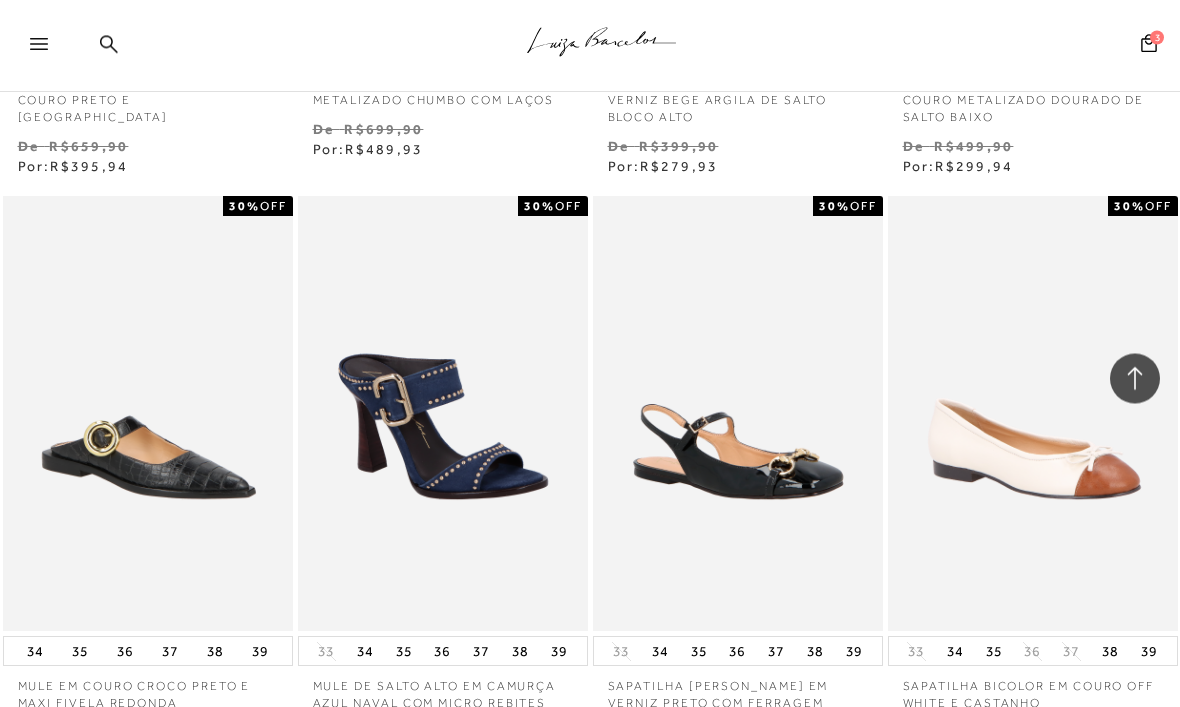 scroll, scrollTop: 38986, scrollLeft: 0, axis: vertical 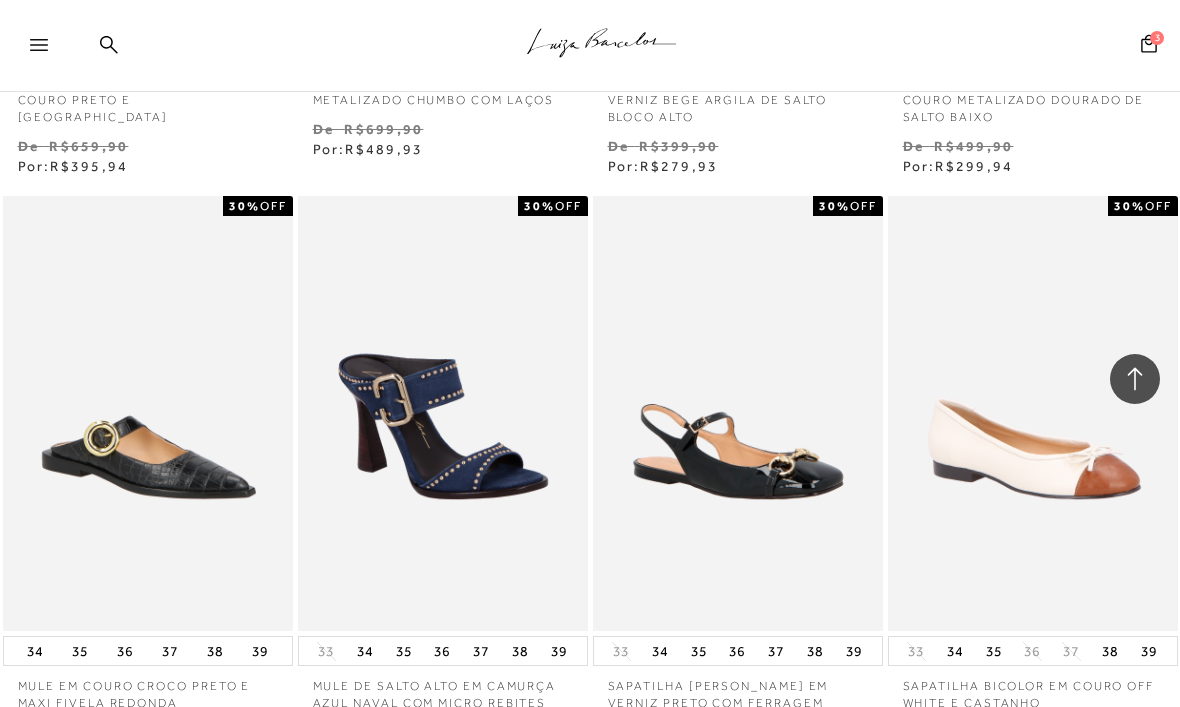 click on "MOSTRAR MAIS" at bounding box center [590, 917] 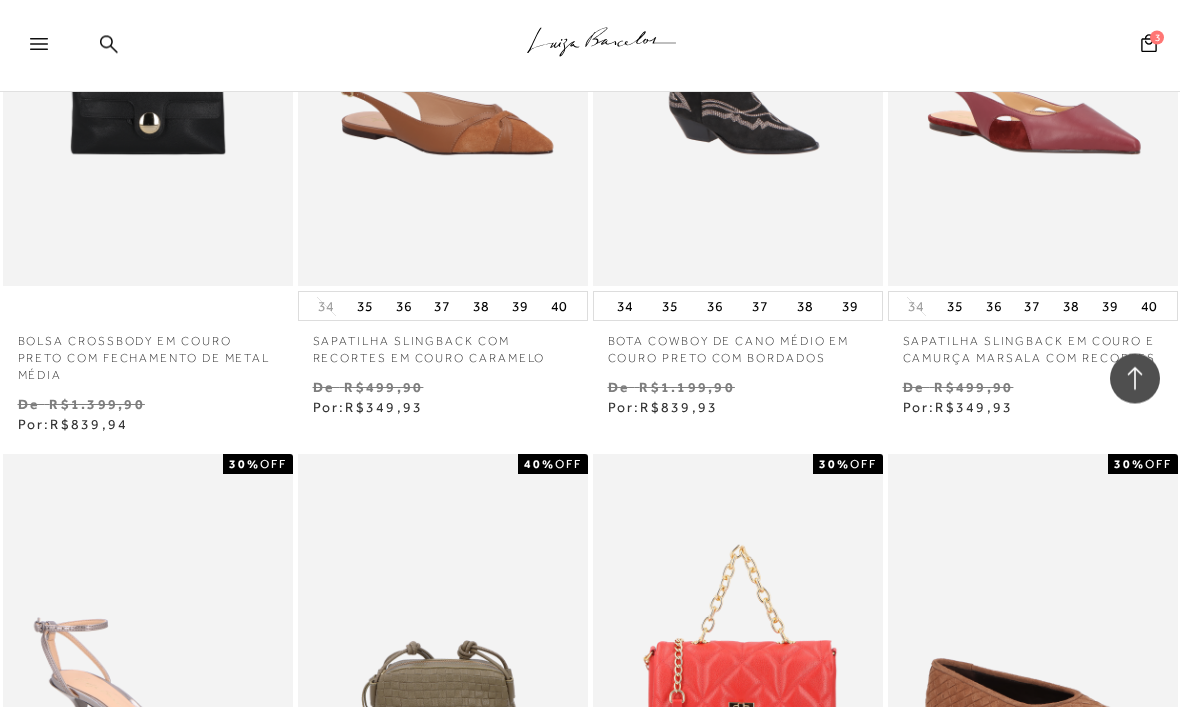scroll, scrollTop: 42501, scrollLeft: 0, axis: vertical 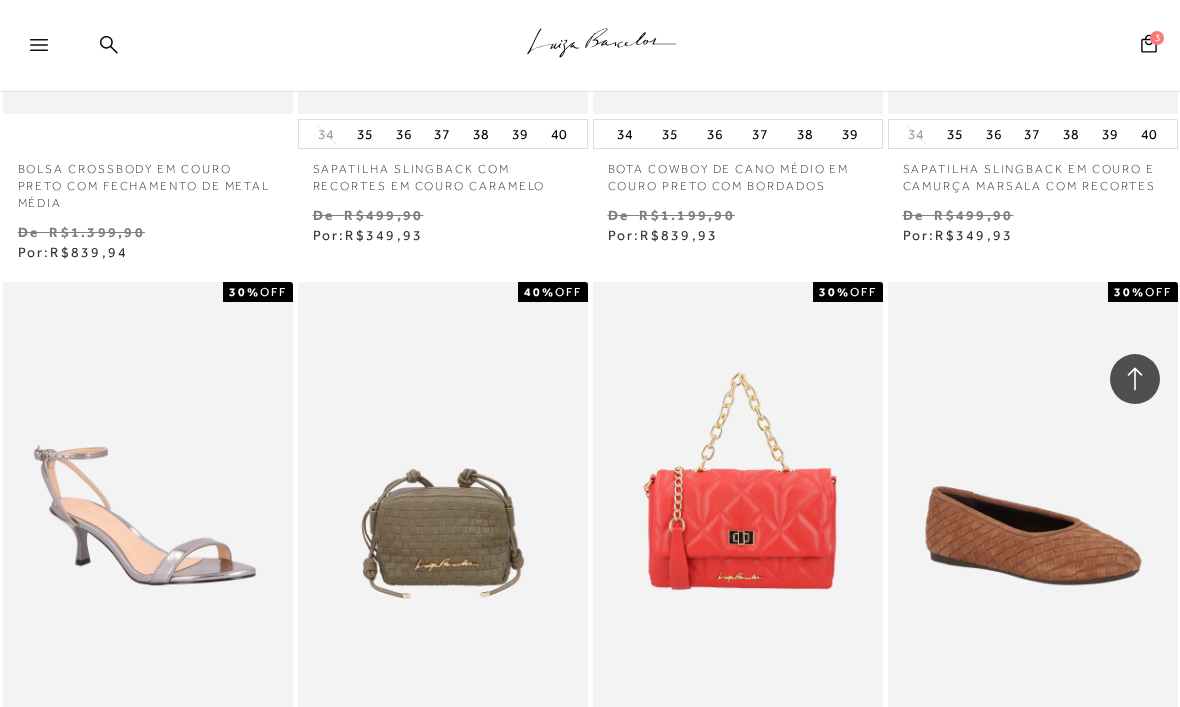 click on "MOSTRAR MAIS" at bounding box center (590, 1003) 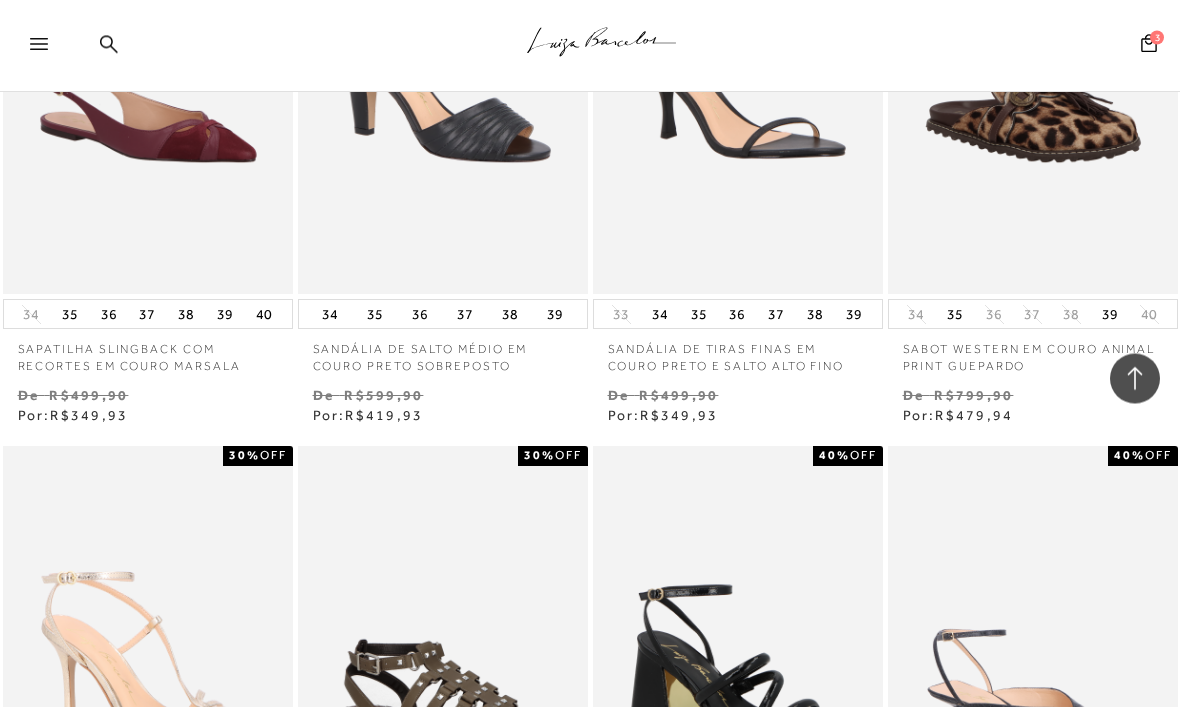 scroll, scrollTop: 46337, scrollLeft: 0, axis: vertical 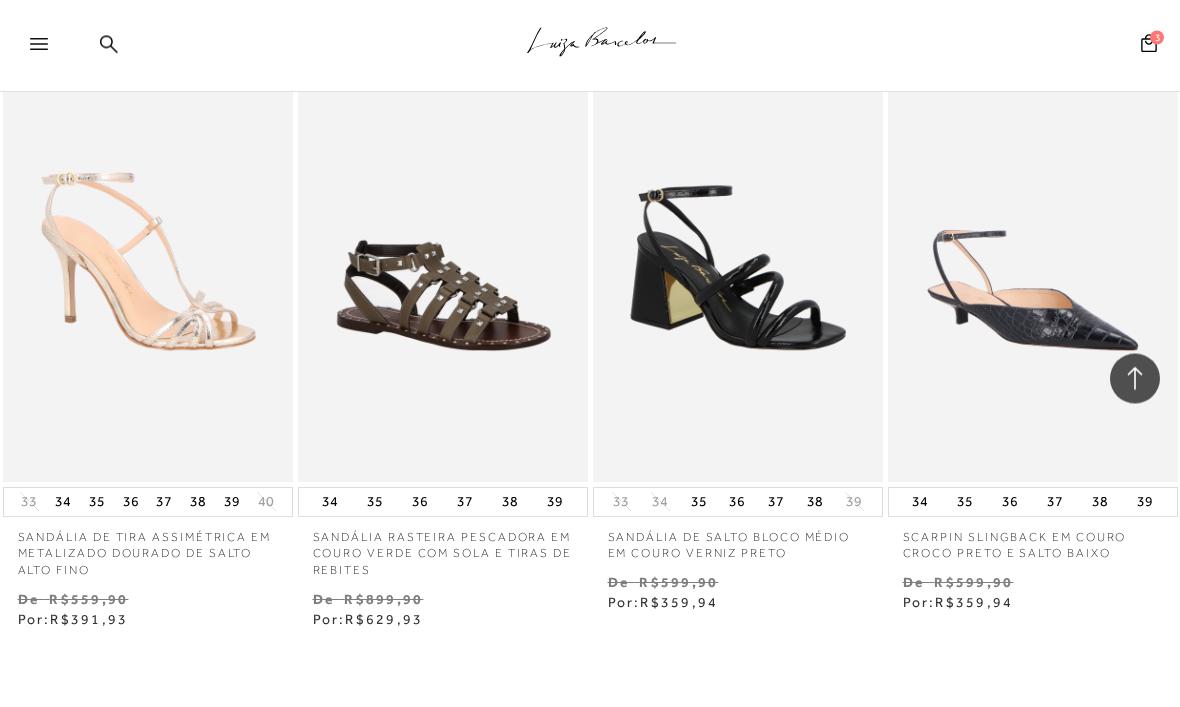 click on "MOSTRAR MAIS" at bounding box center (590, 768) 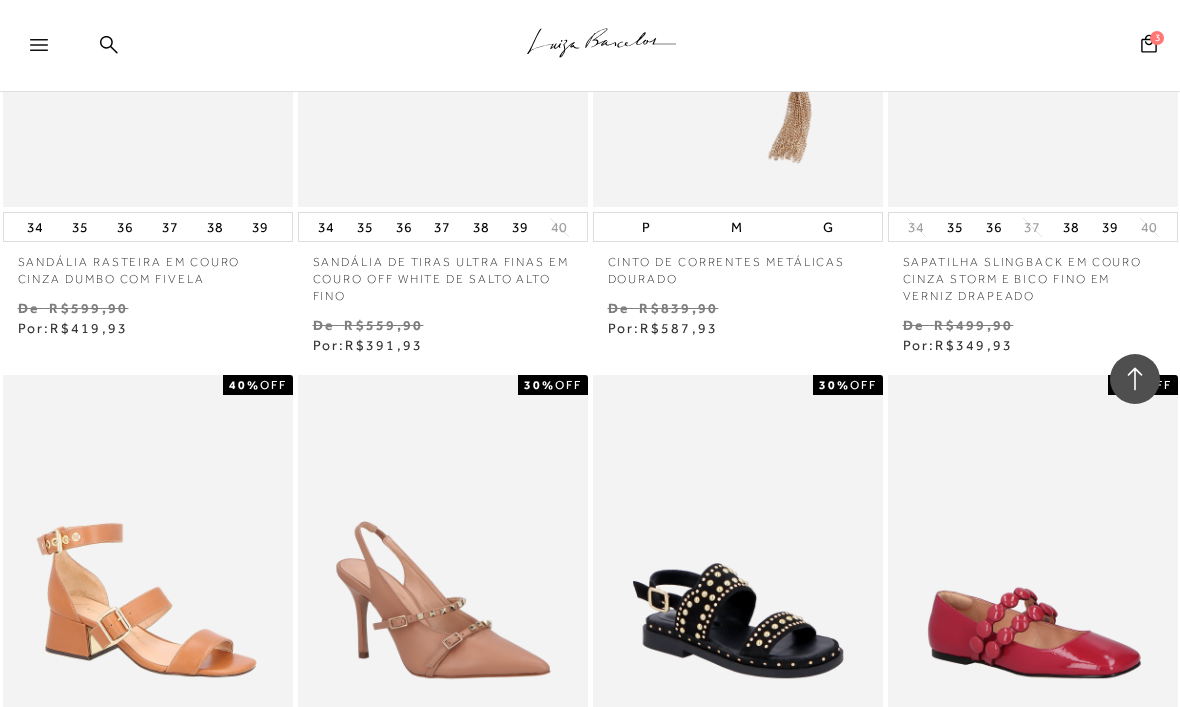 scroll, scrollTop: 49924, scrollLeft: 0, axis: vertical 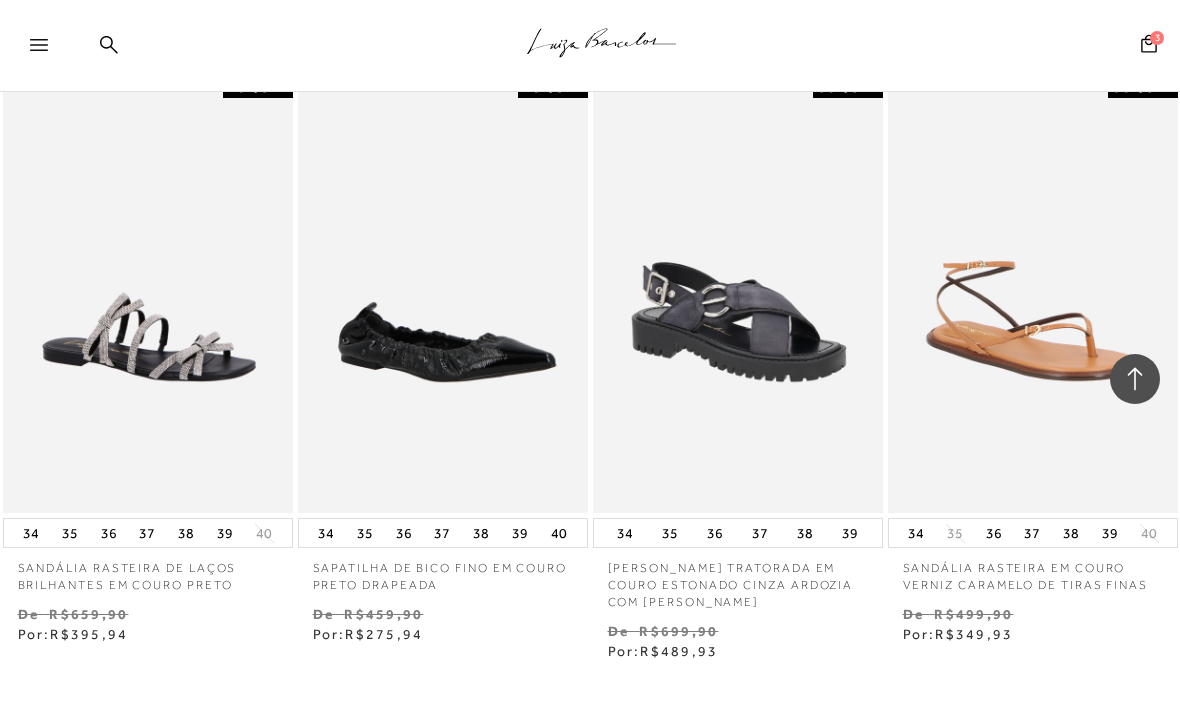 click on "MOSTRAR MAIS" at bounding box center [590, 799] 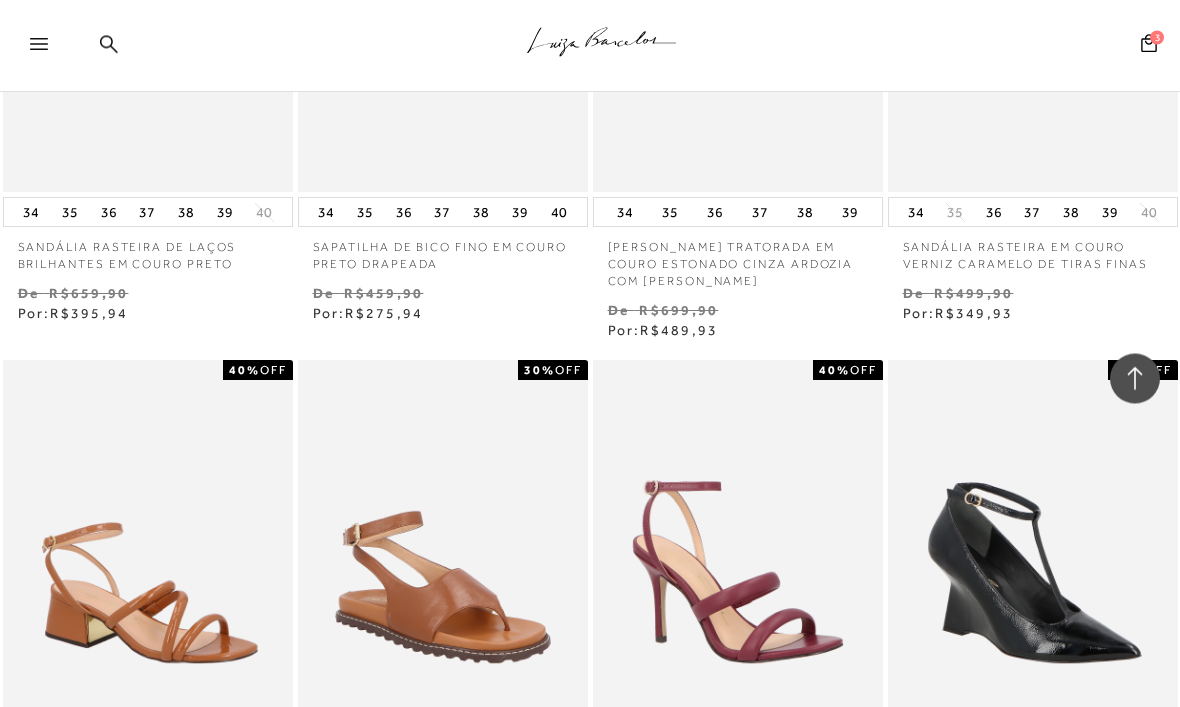 scroll, scrollTop: 53287, scrollLeft: 0, axis: vertical 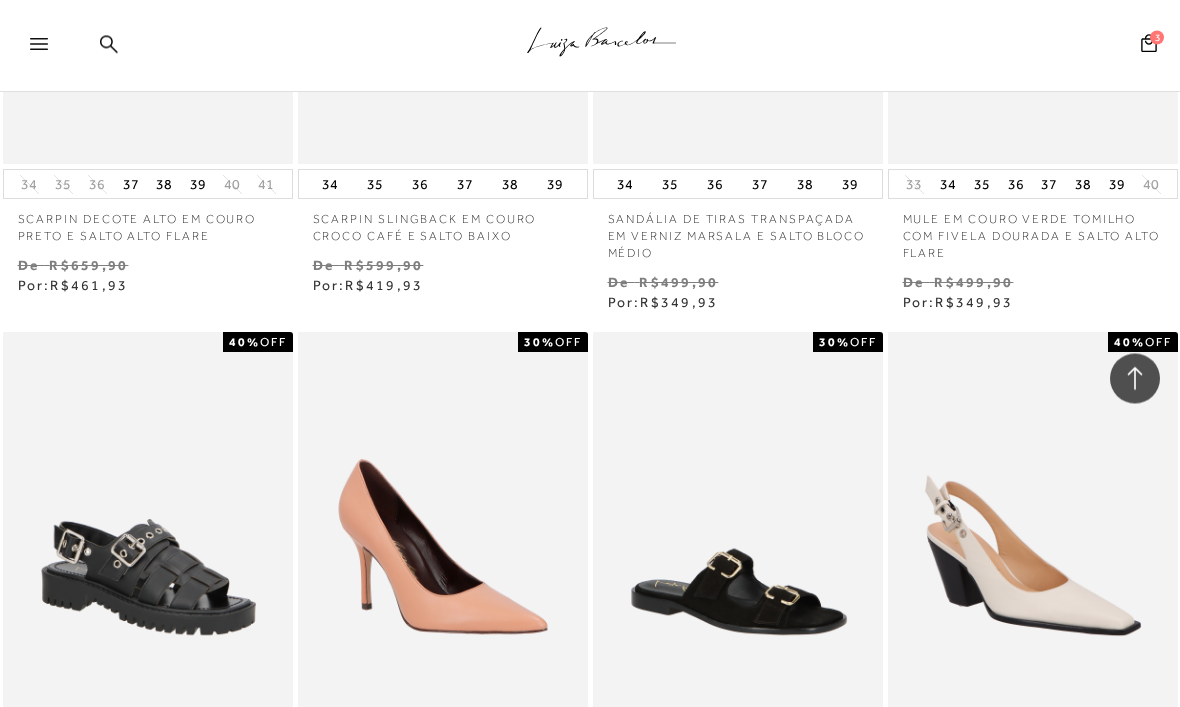click on "MOSTRAR MAIS" at bounding box center (590, 1054) 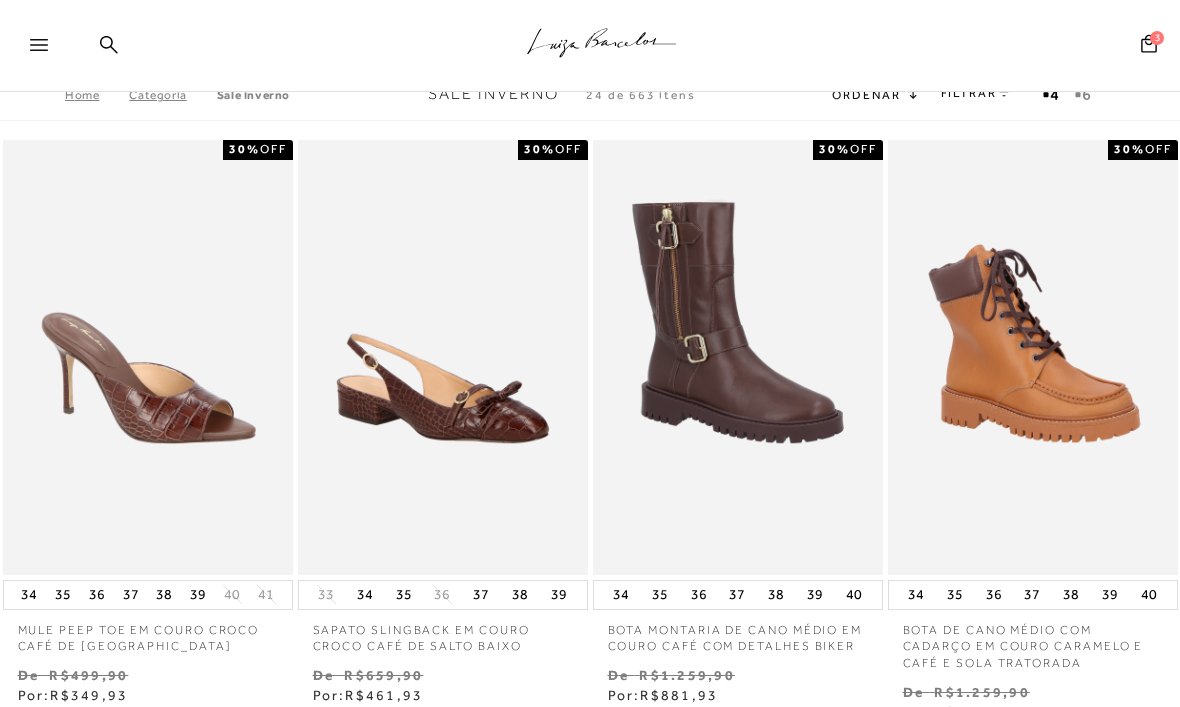 scroll, scrollTop: 0, scrollLeft: 0, axis: both 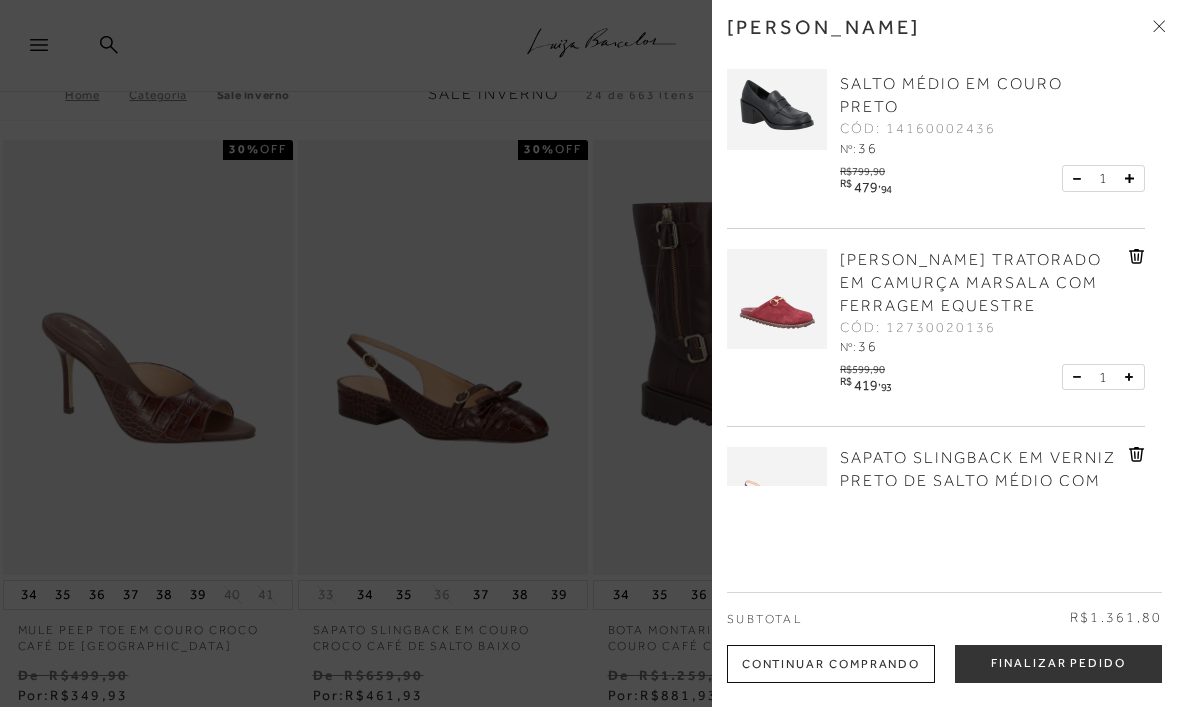 click 